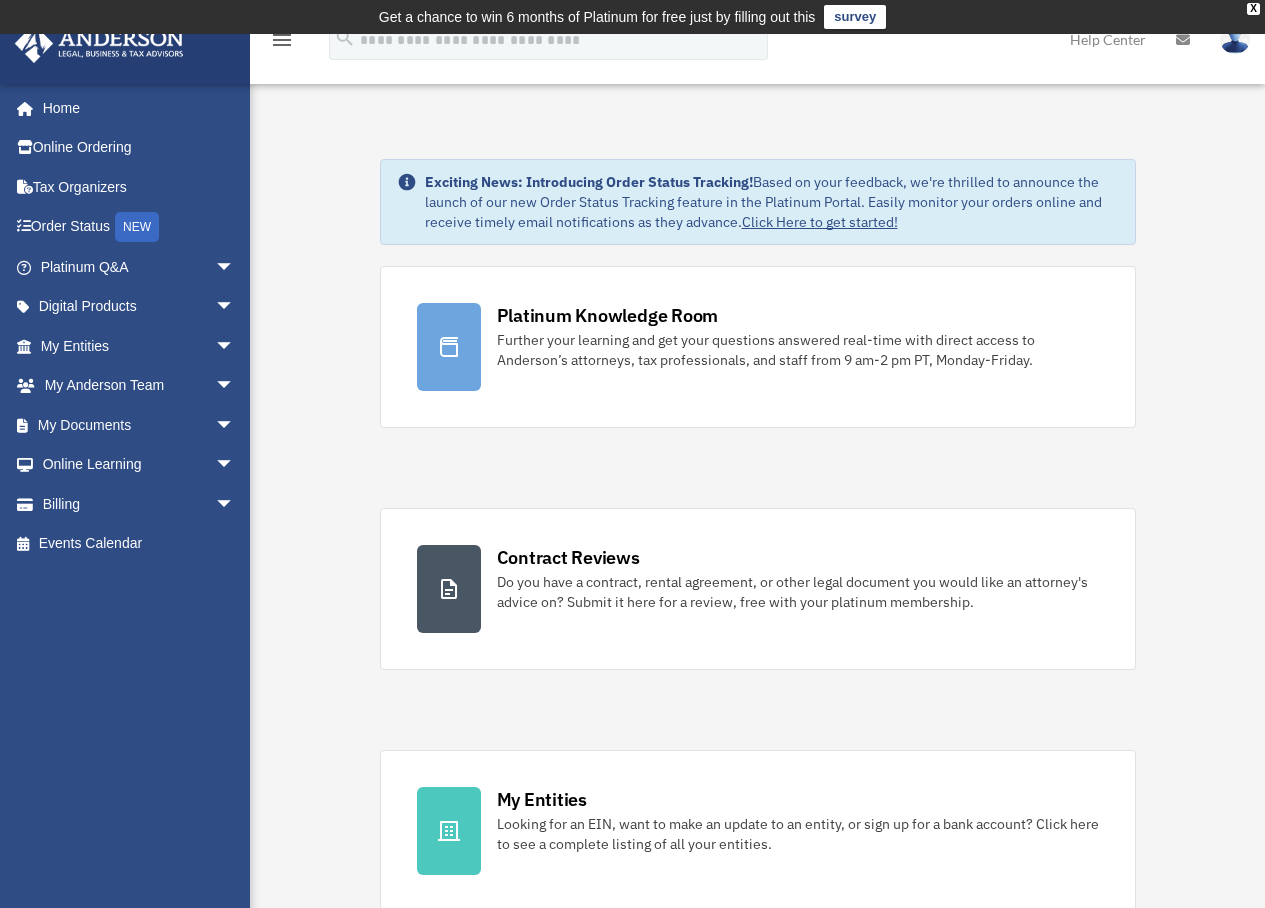 scroll, scrollTop: 0, scrollLeft: 0, axis: both 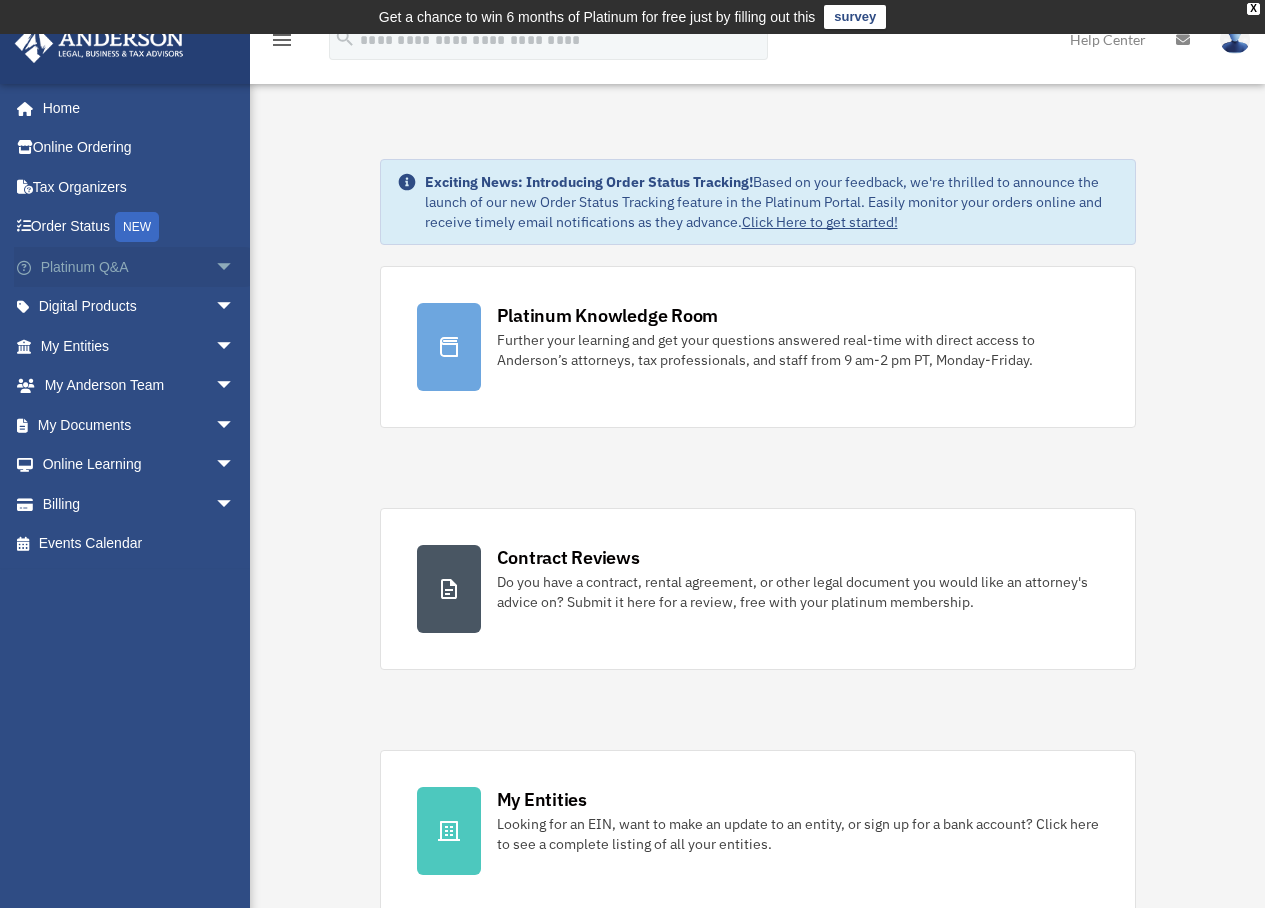 click on "arrow_drop_down" at bounding box center (235, 267) 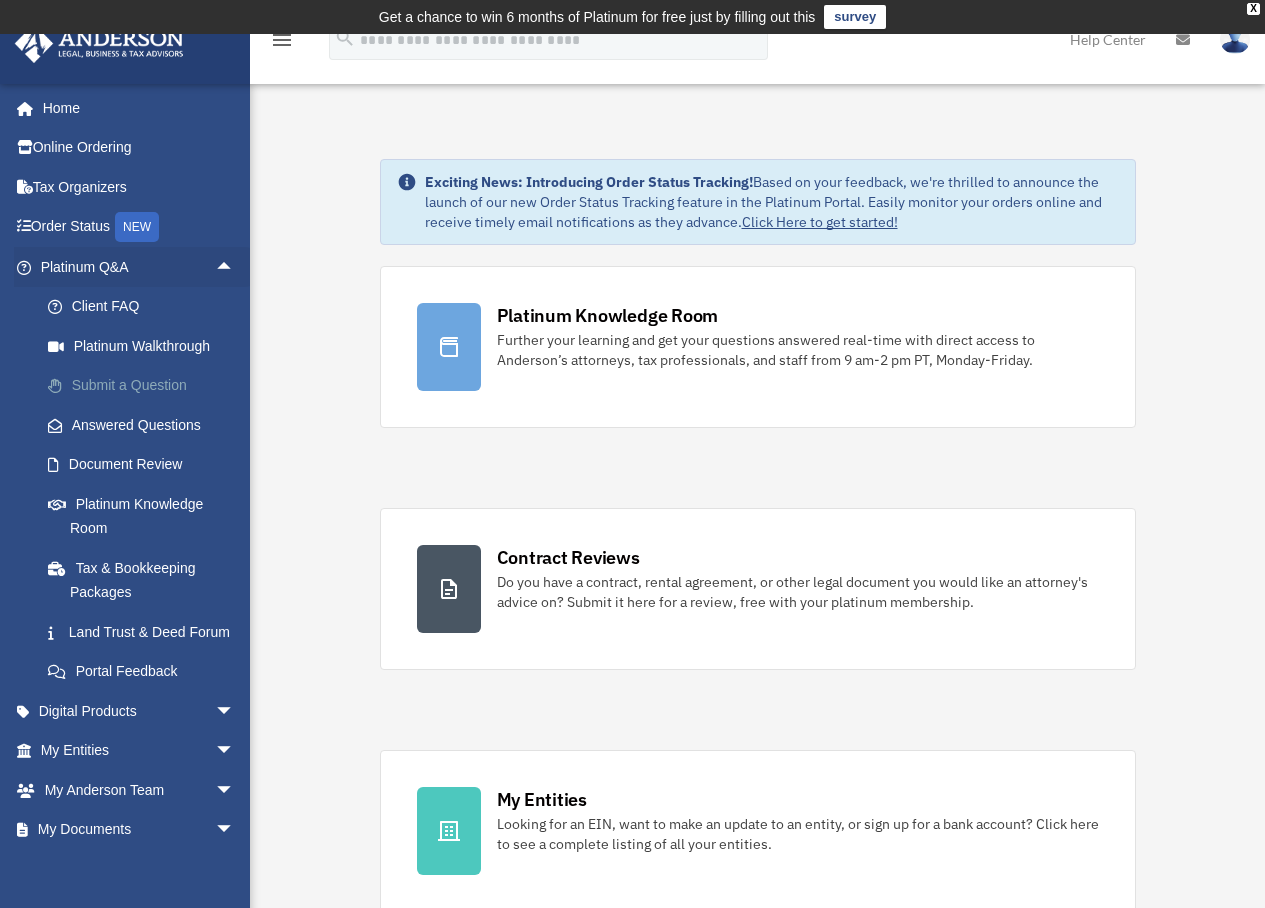 click on "Submit a Question" at bounding box center (146, 386) 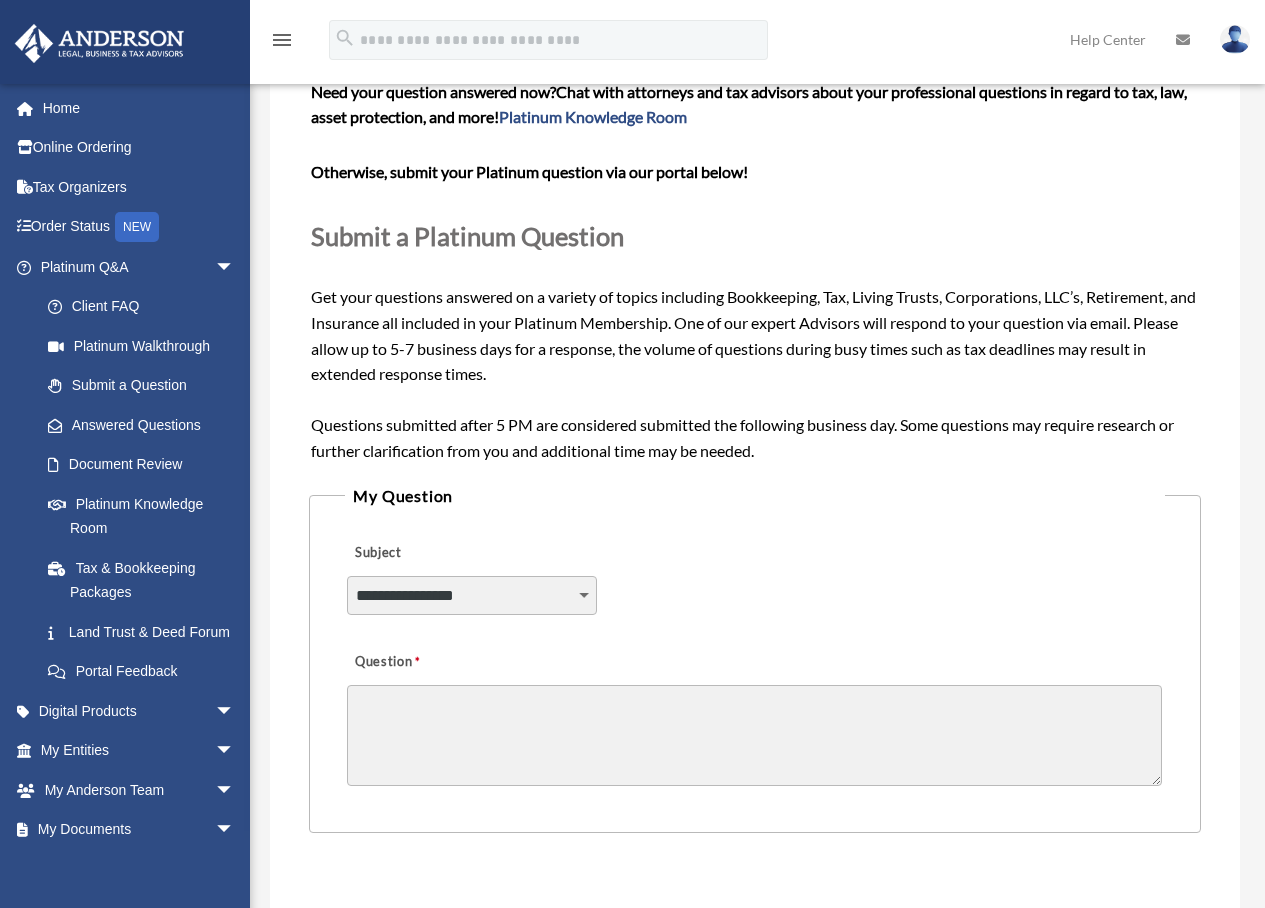 scroll, scrollTop: 310, scrollLeft: 0, axis: vertical 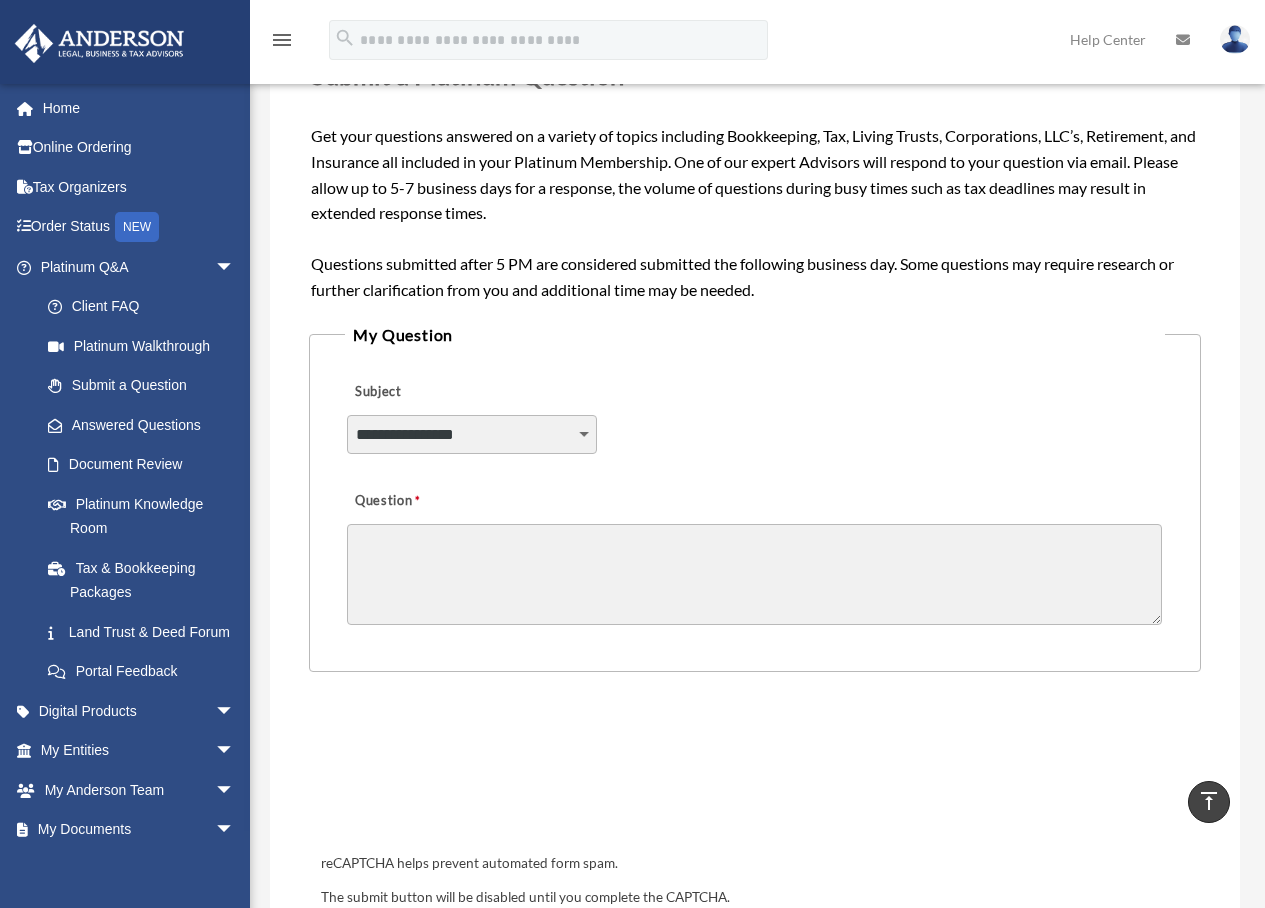 select on "******" 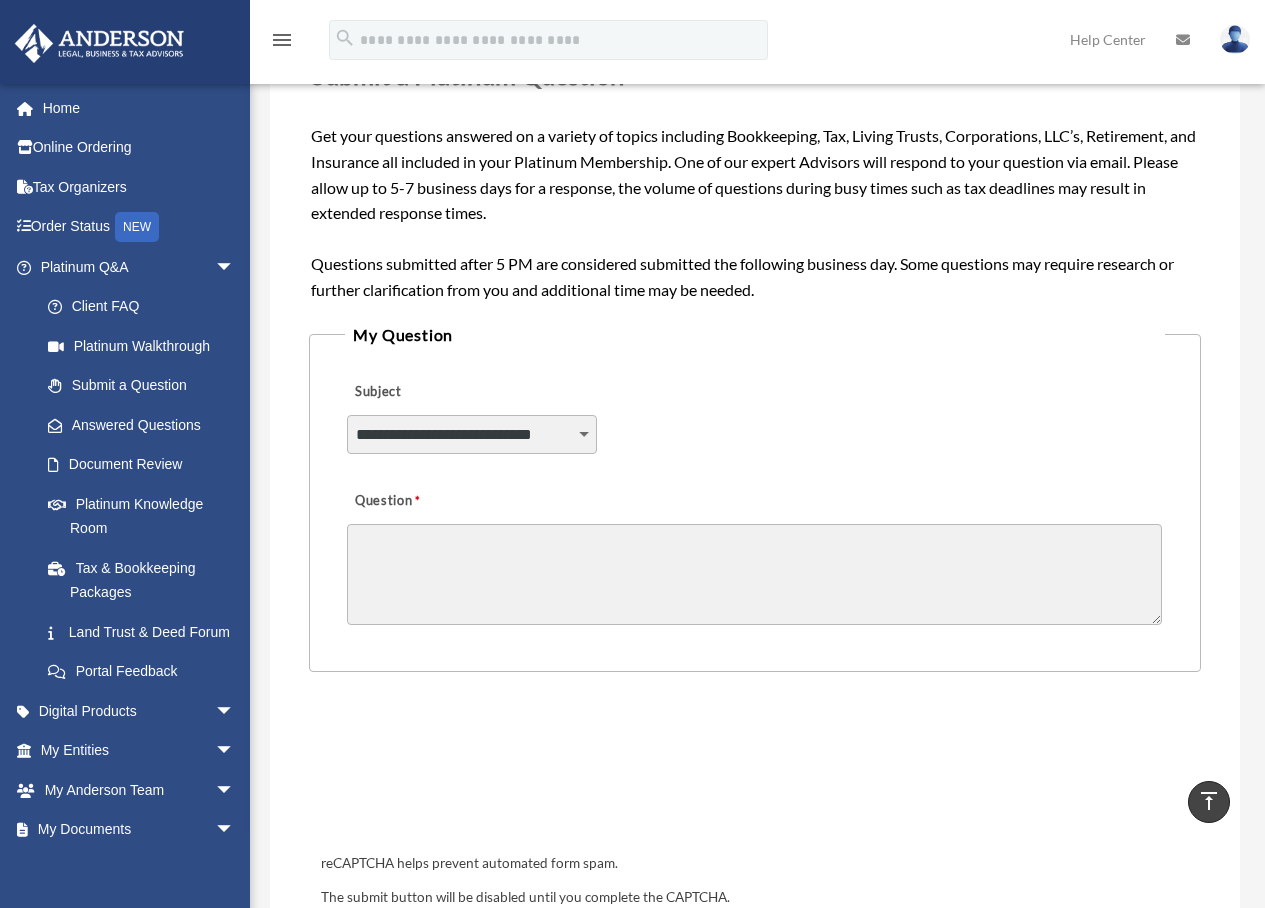 click on "Question" at bounding box center [754, 574] 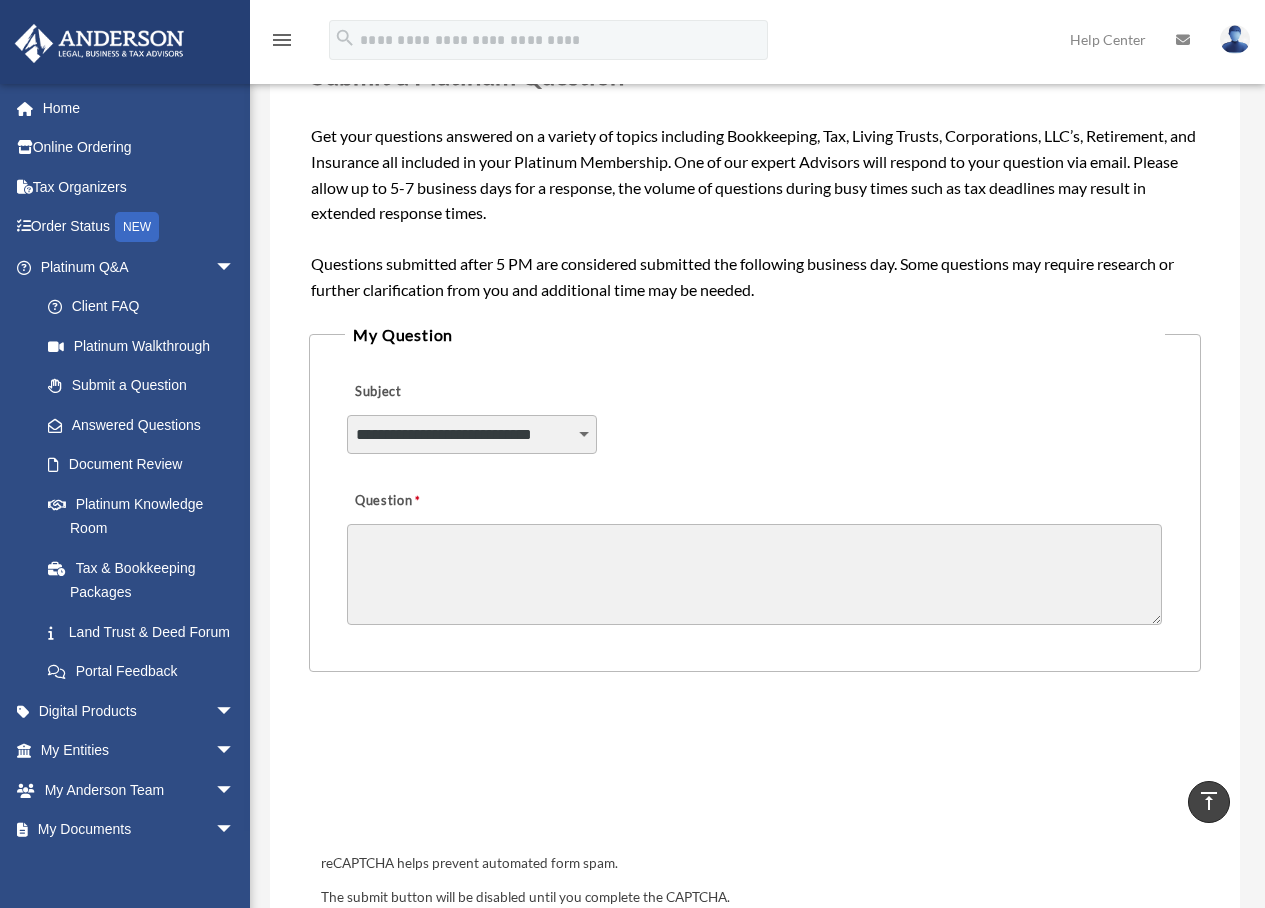 paste on "**********" 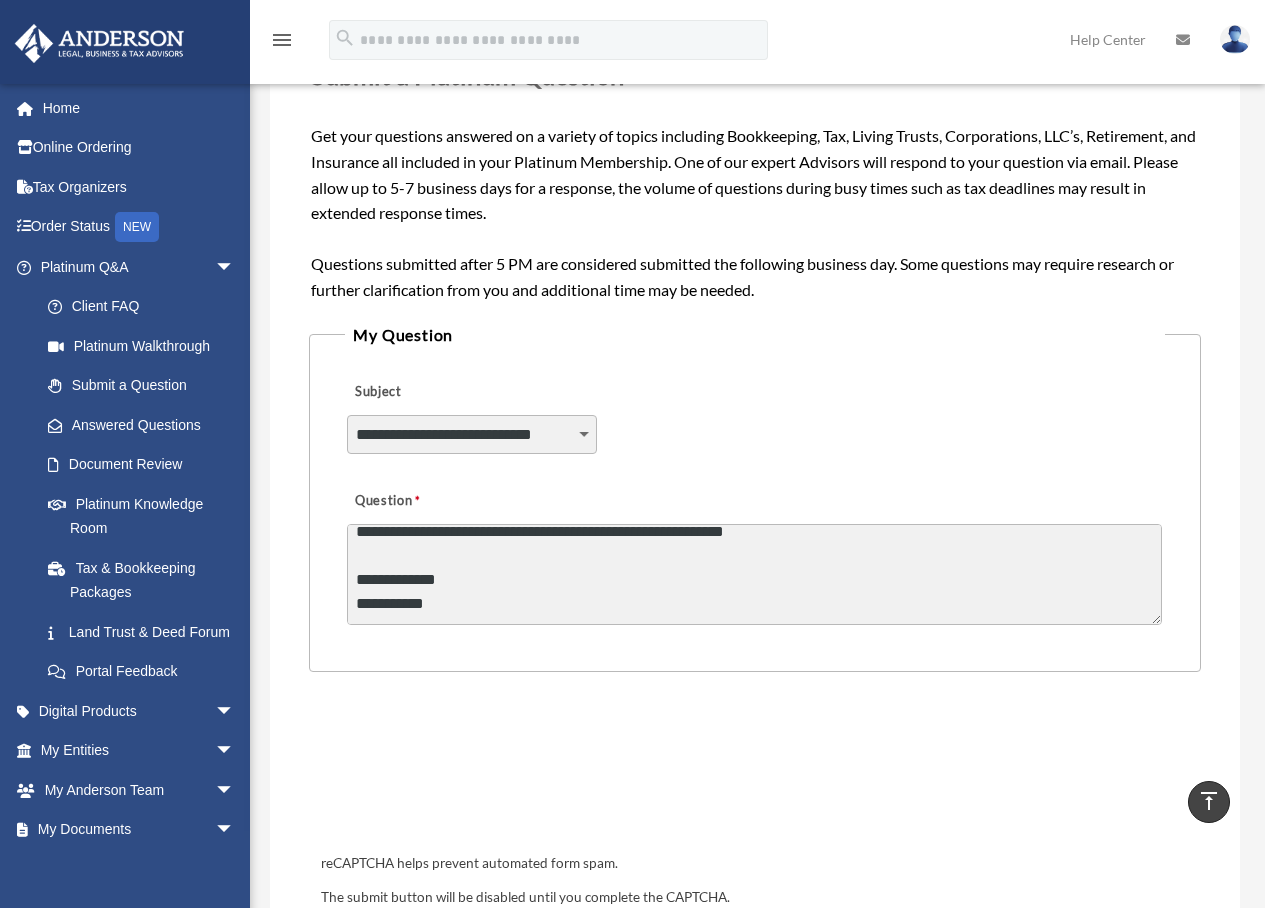 scroll, scrollTop: 0, scrollLeft: 0, axis: both 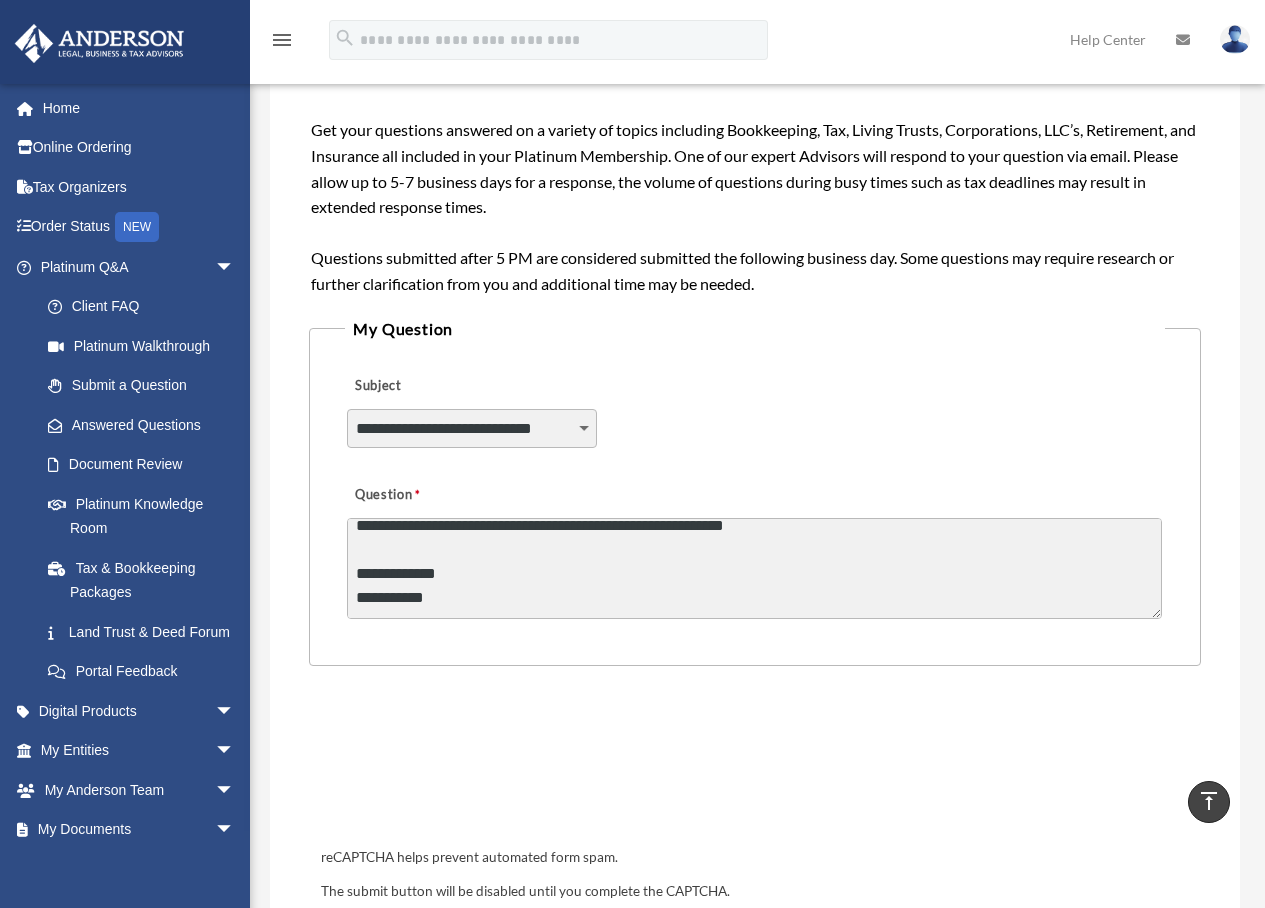 type on "**********" 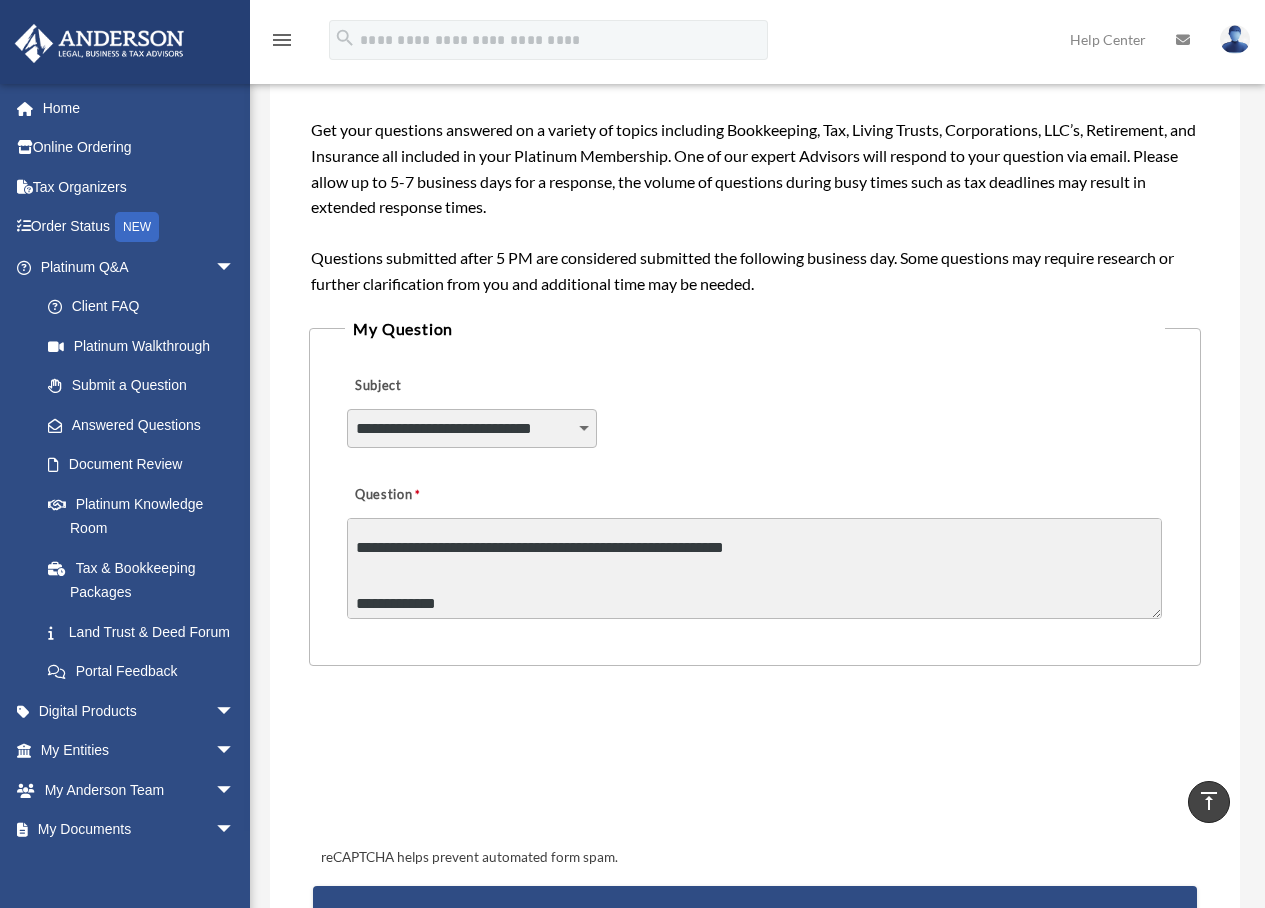 scroll, scrollTop: 482, scrollLeft: 0, axis: vertical 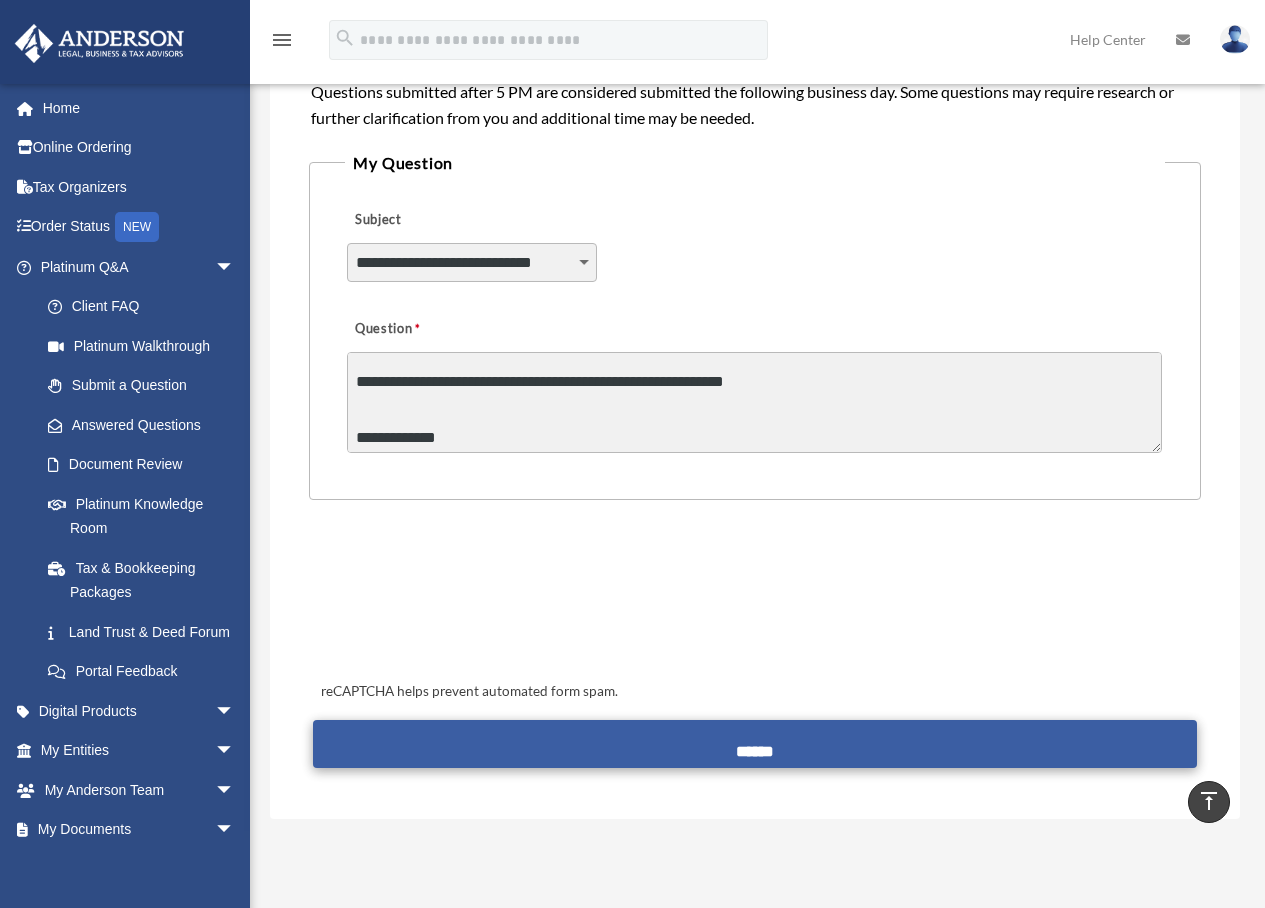 click on "******" at bounding box center [755, 744] 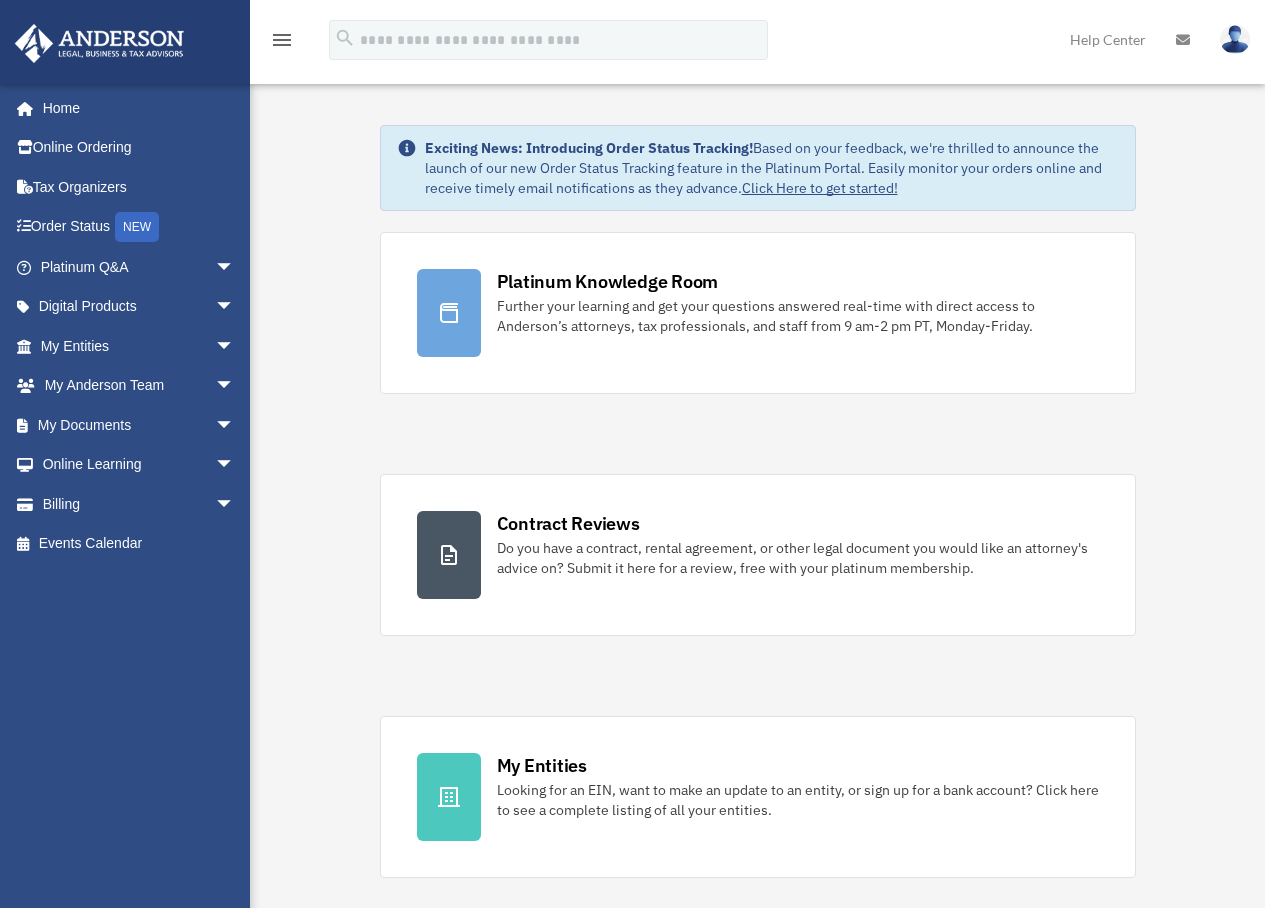 scroll, scrollTop: 0, scrollLeft: 0, axis: both 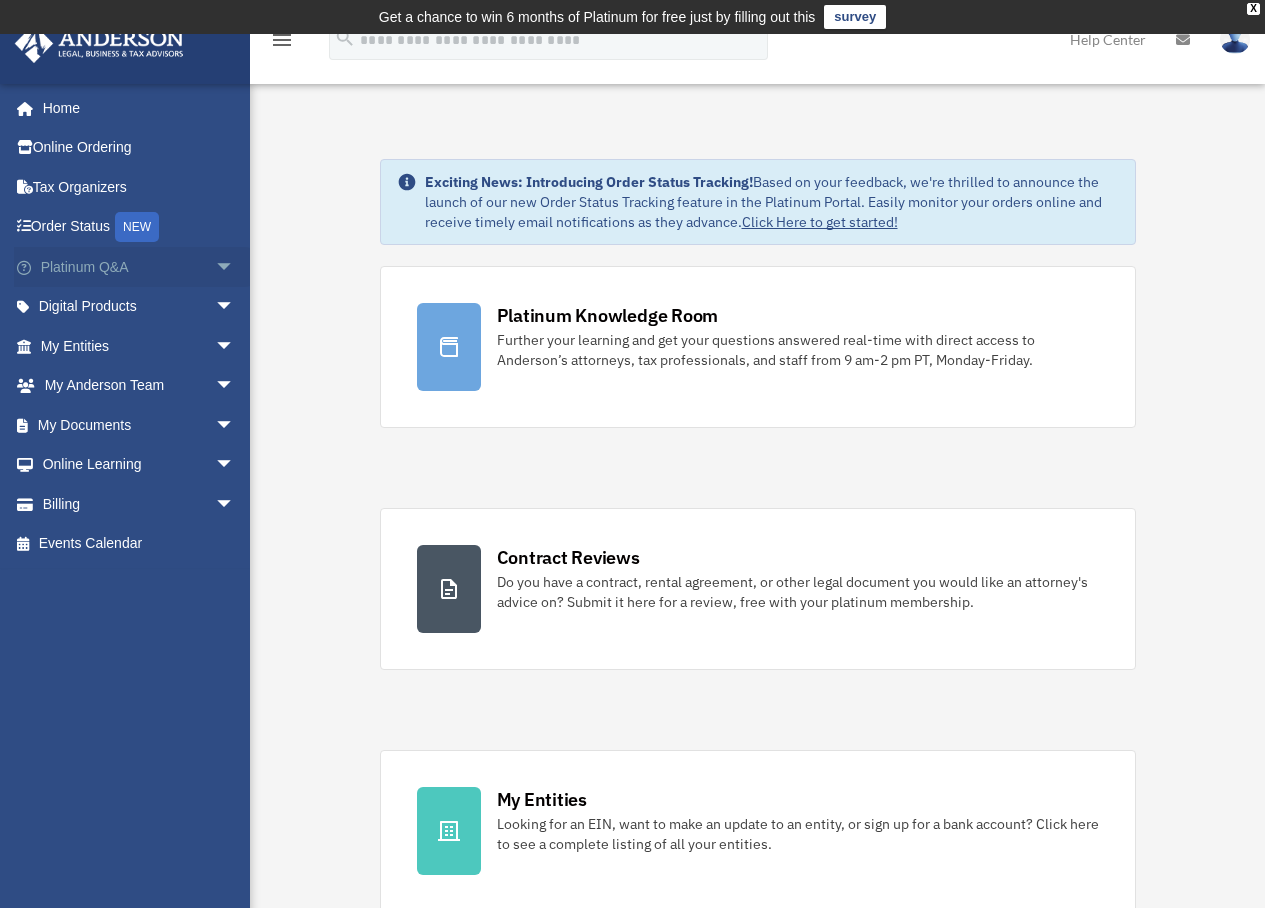 click on "arrow_drop_down" at bounding box center [235, 267] 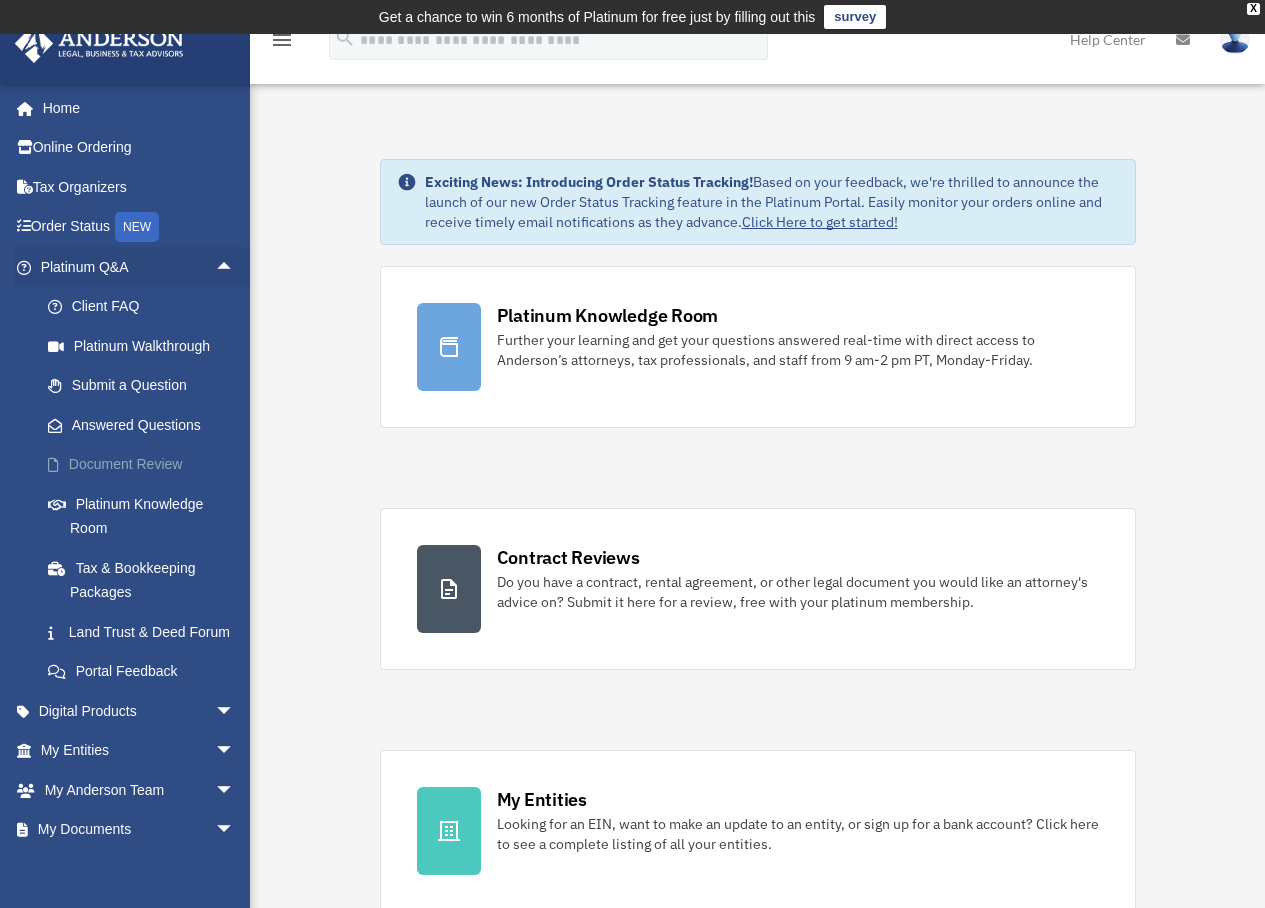 click on "Document Review" at bounding box center (146, 465) 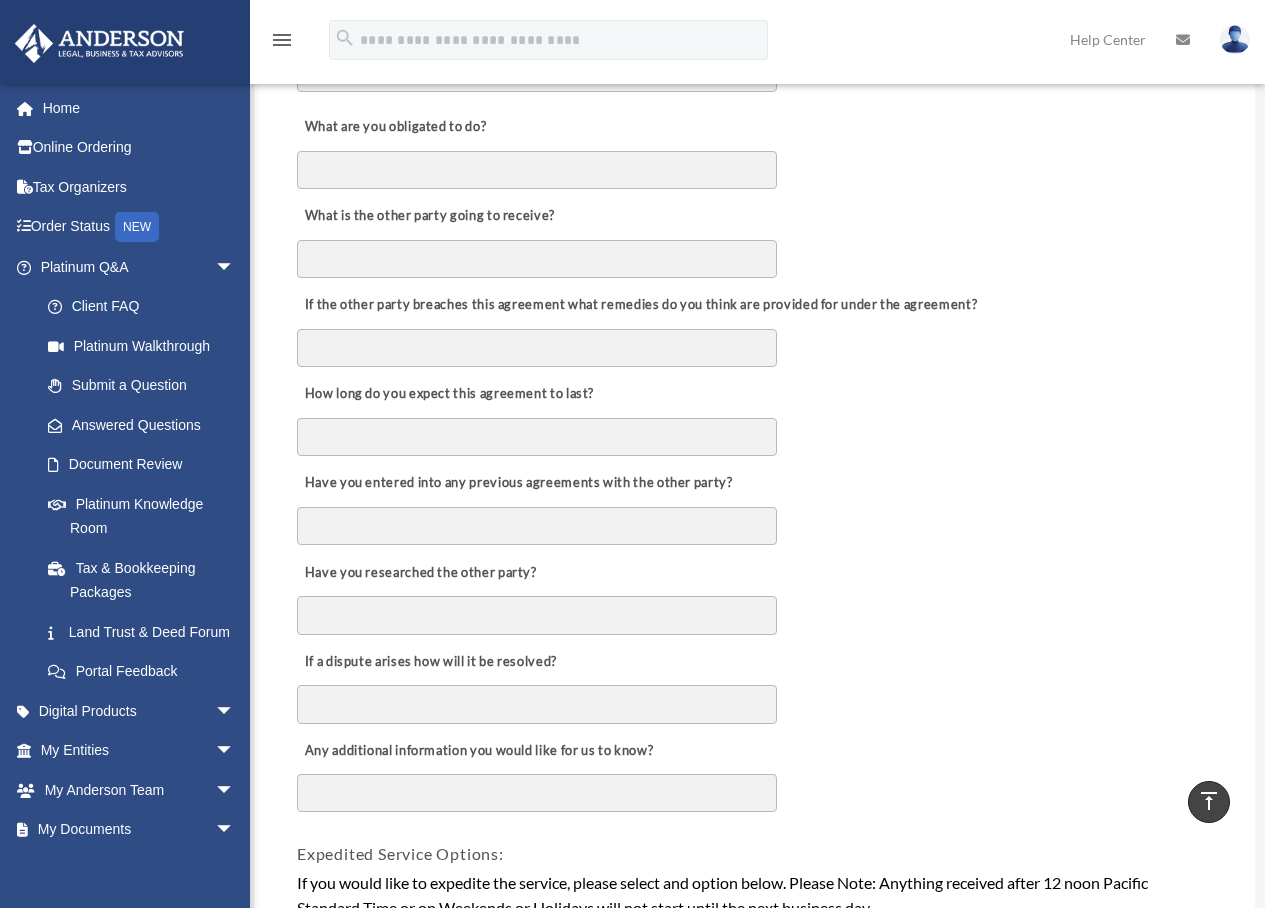 scroll, scrollTop: 0, scrollLeft: 0, axis: both 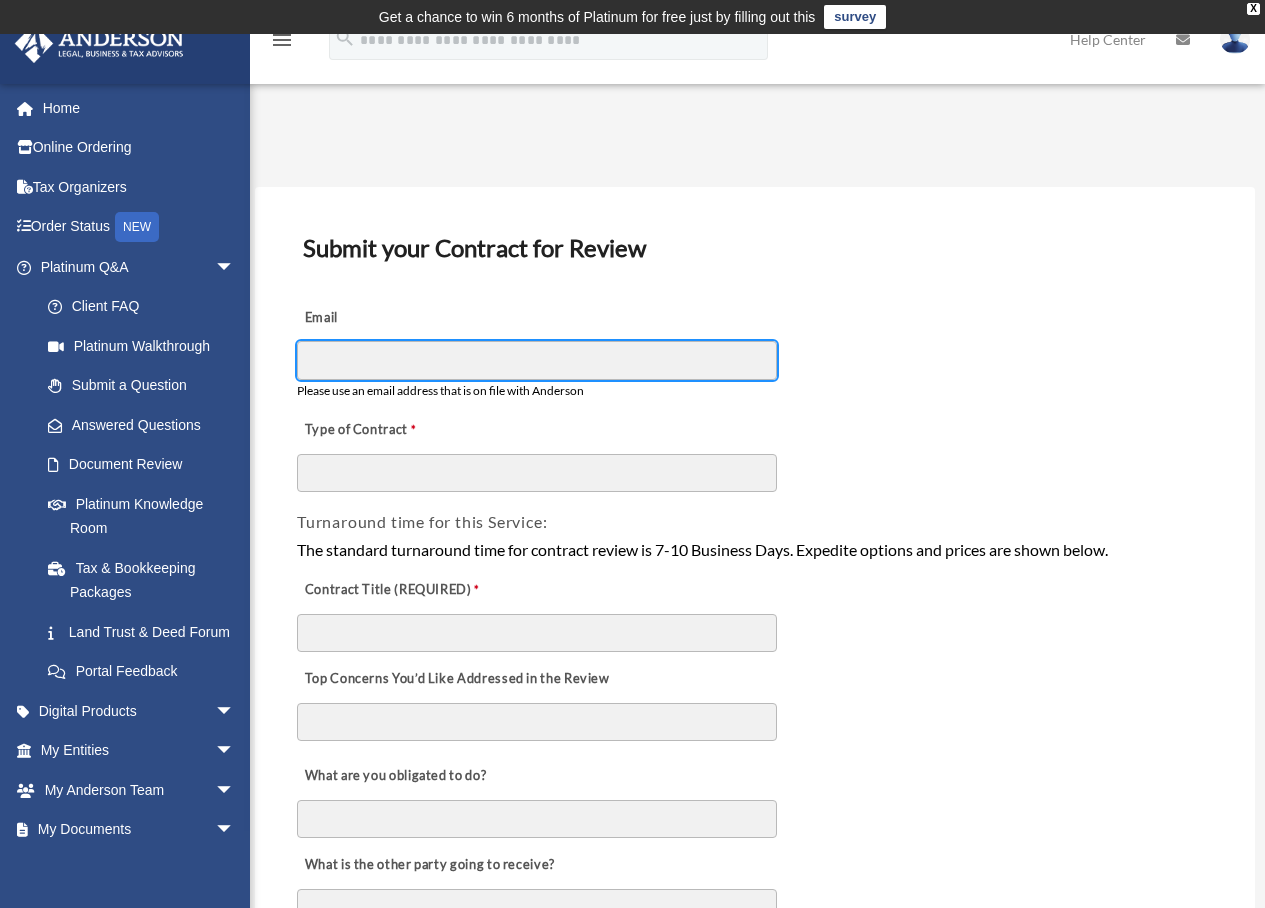 type on "**********" 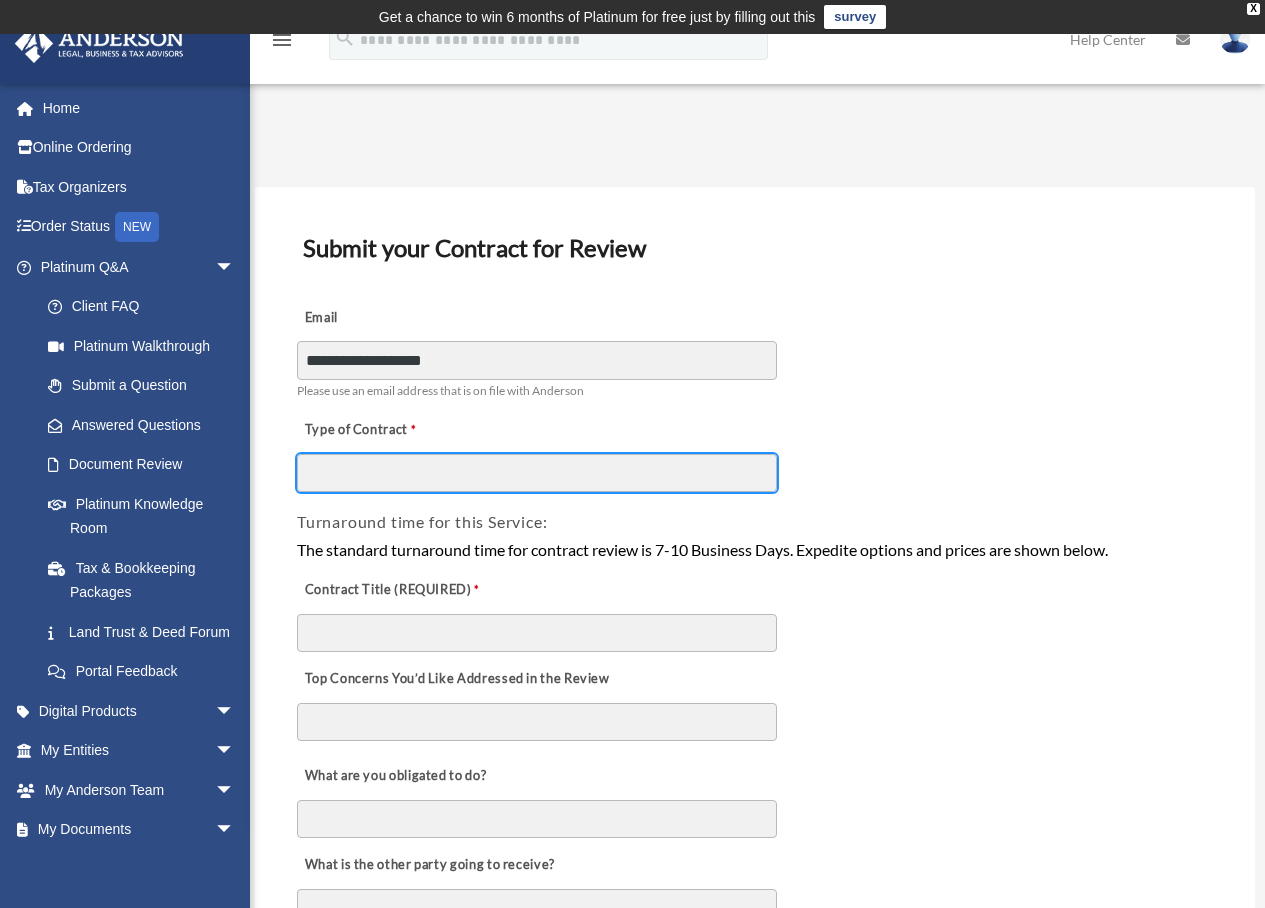click on "Type of Contract" at bounding box center [537, 473] 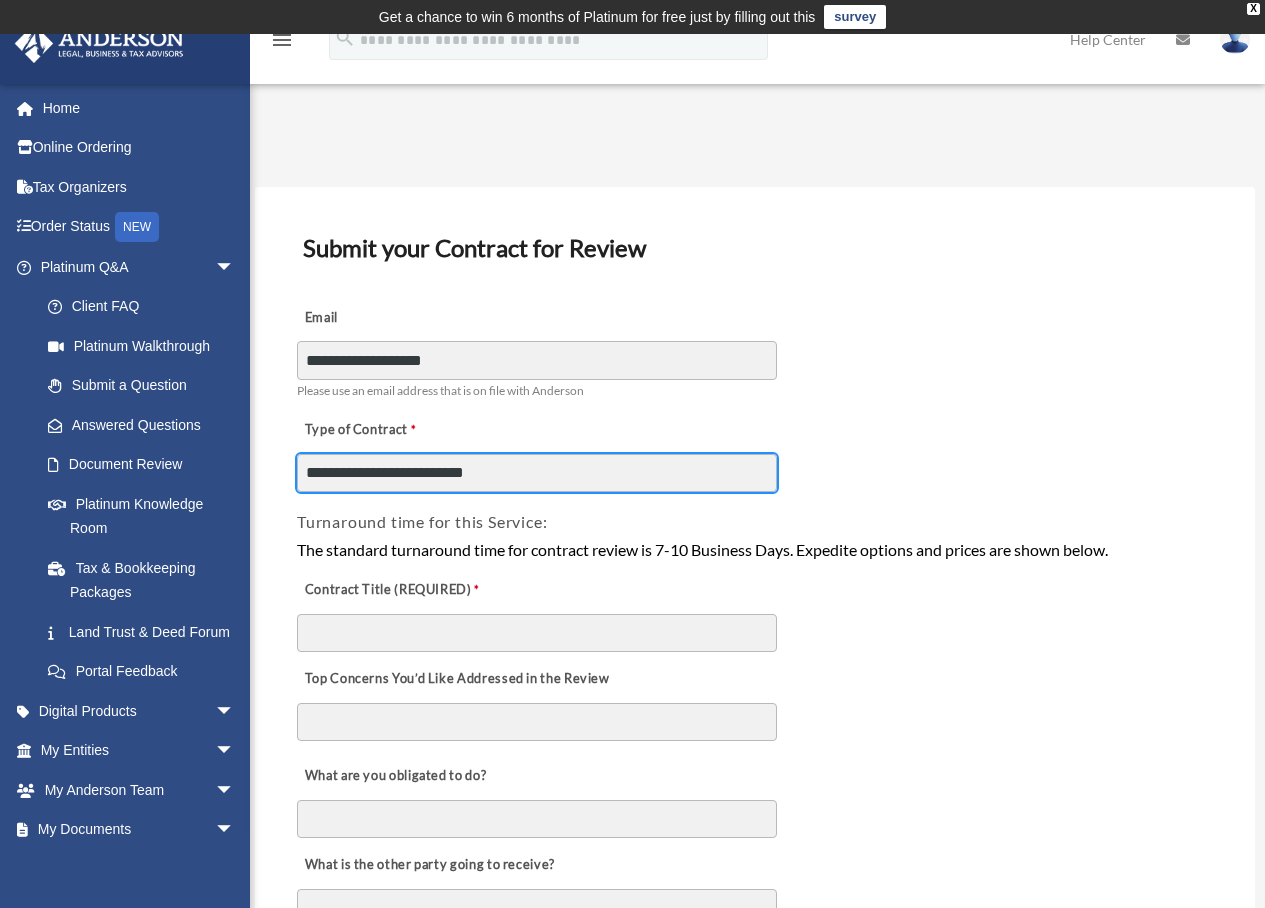 type on "**********" 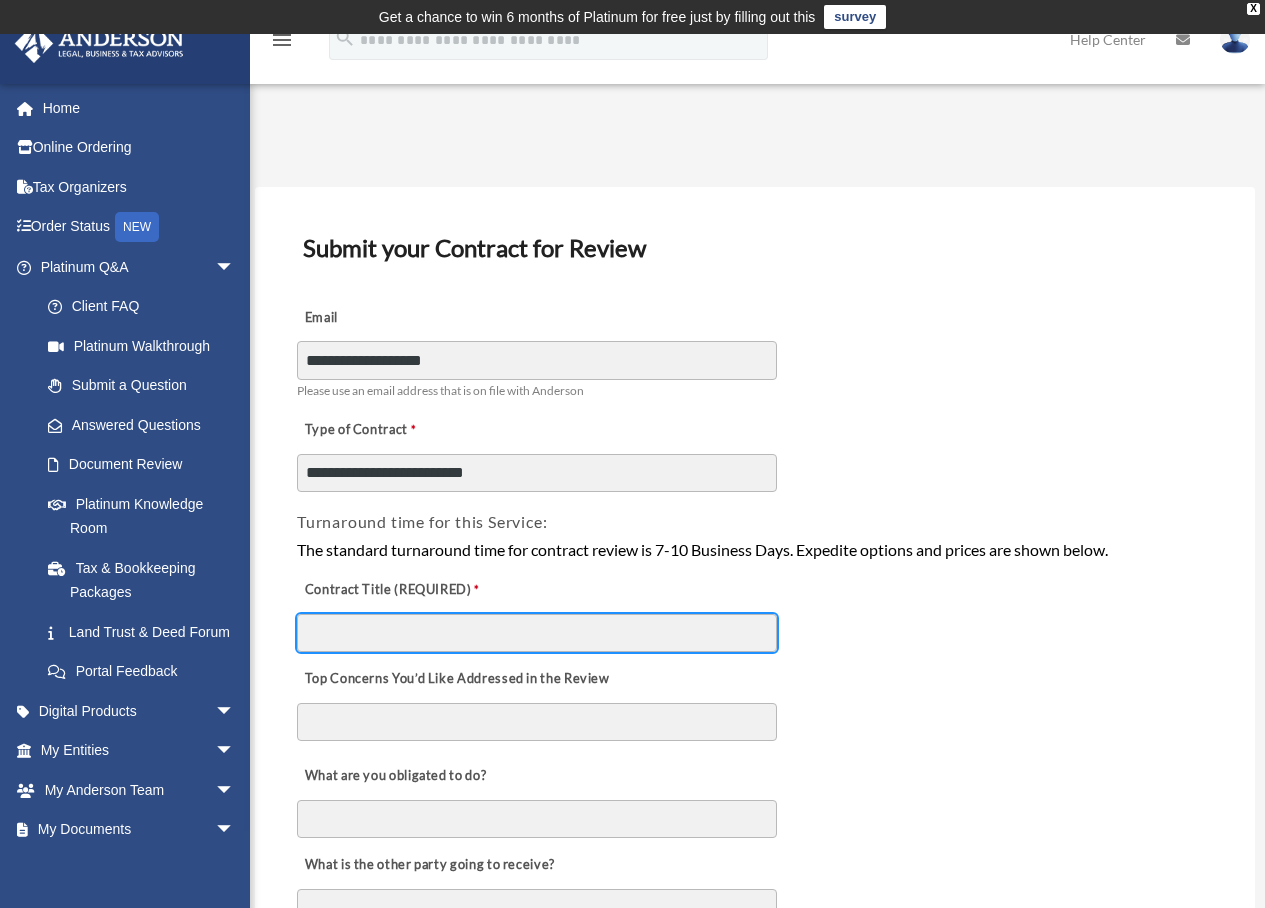 click on "Contract Title (REQUIRED)" at bounding box center (537, 633) 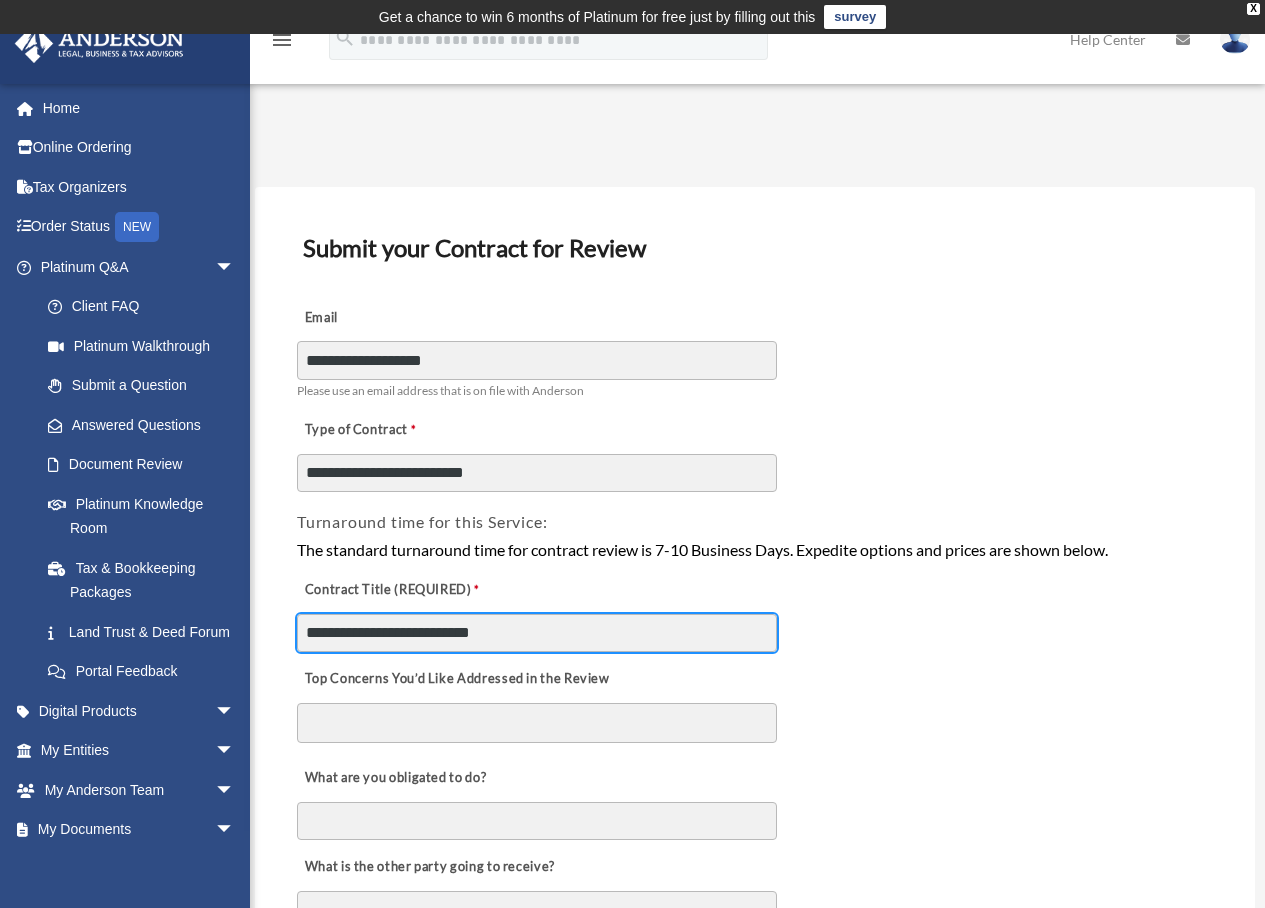 type on "**********" 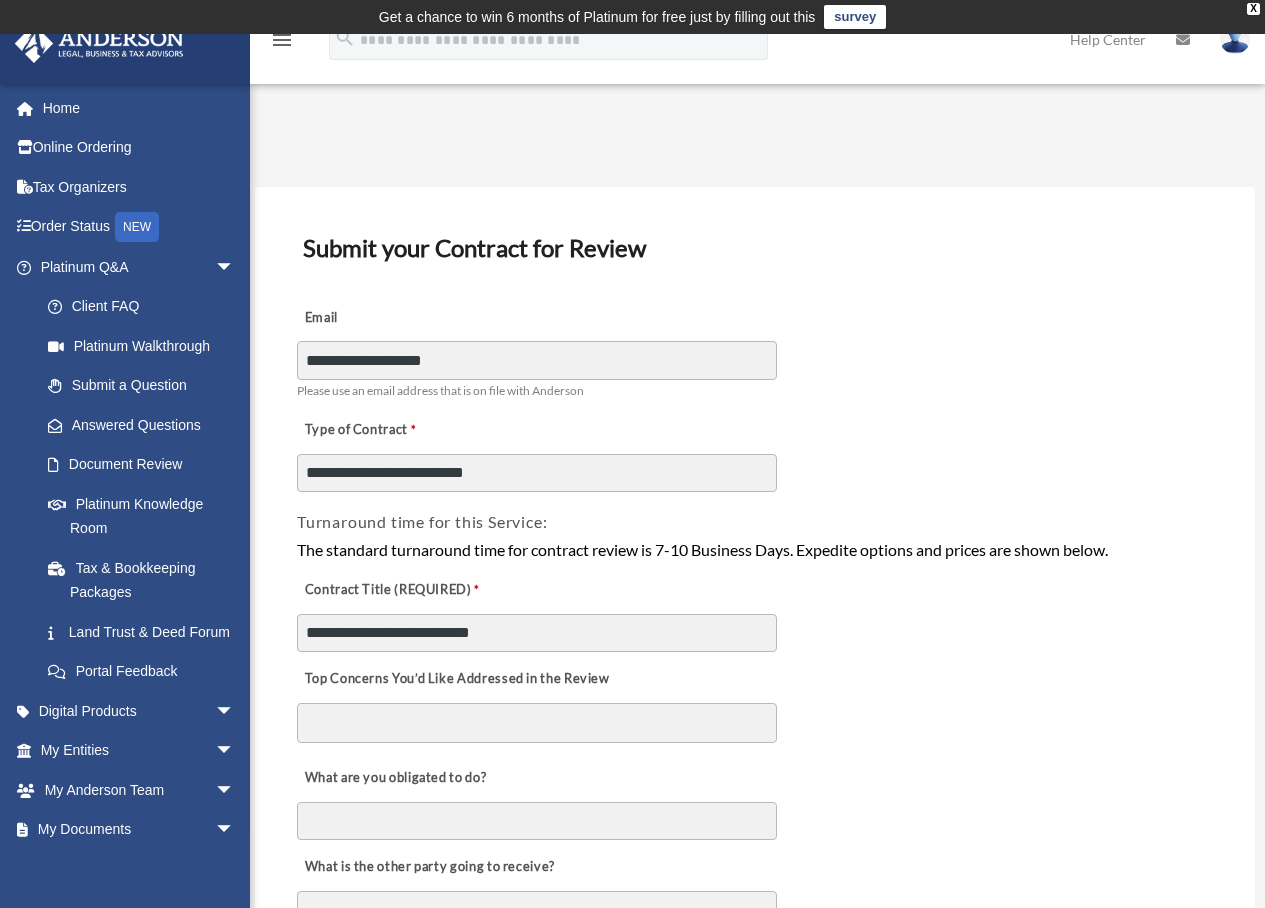 click on "Top Concerns You’d Like Addressed in the Review" at bounding box center (755, 703) 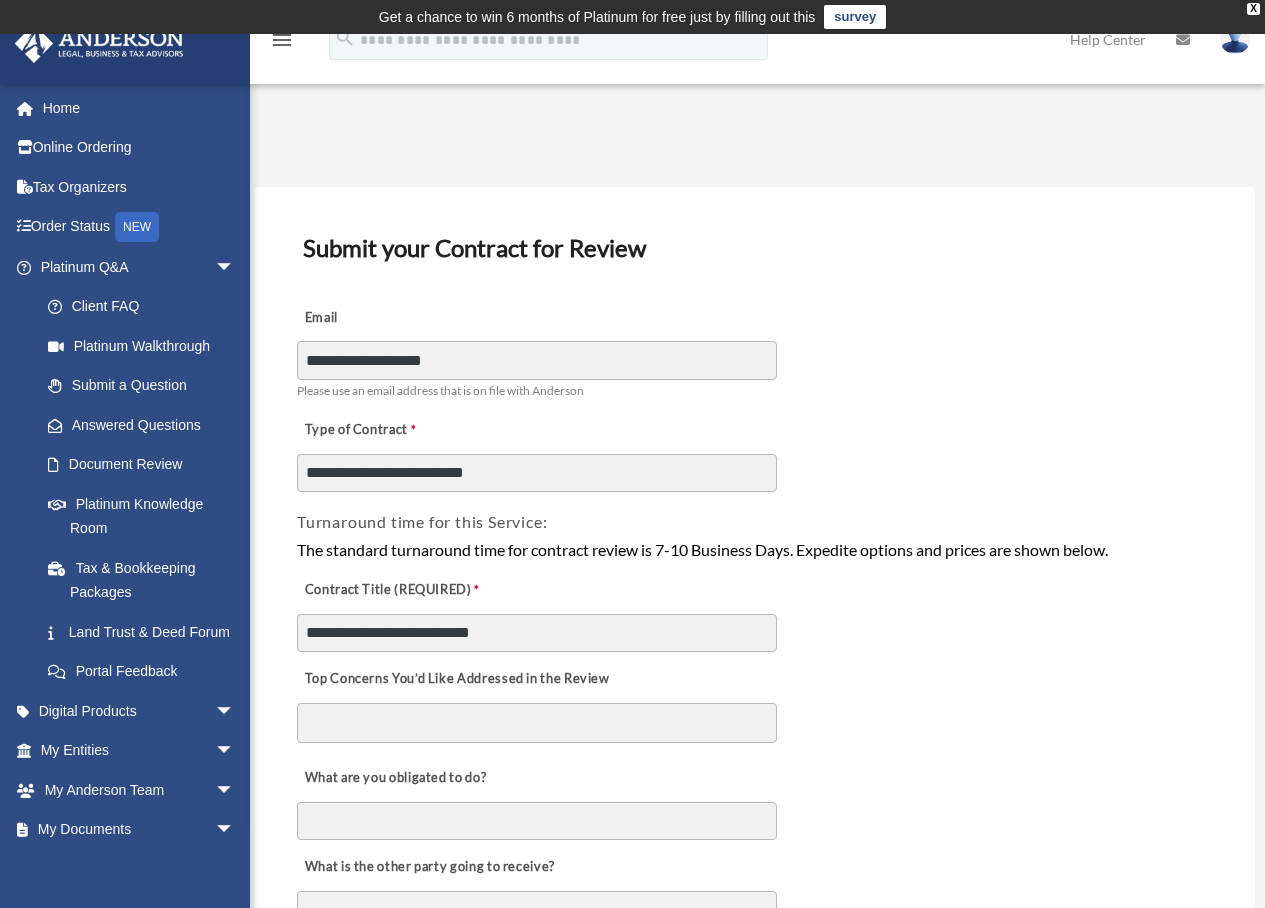 click on "Top Concerns You’d Like Addressed in the Review" at bounding box center [537, 723] 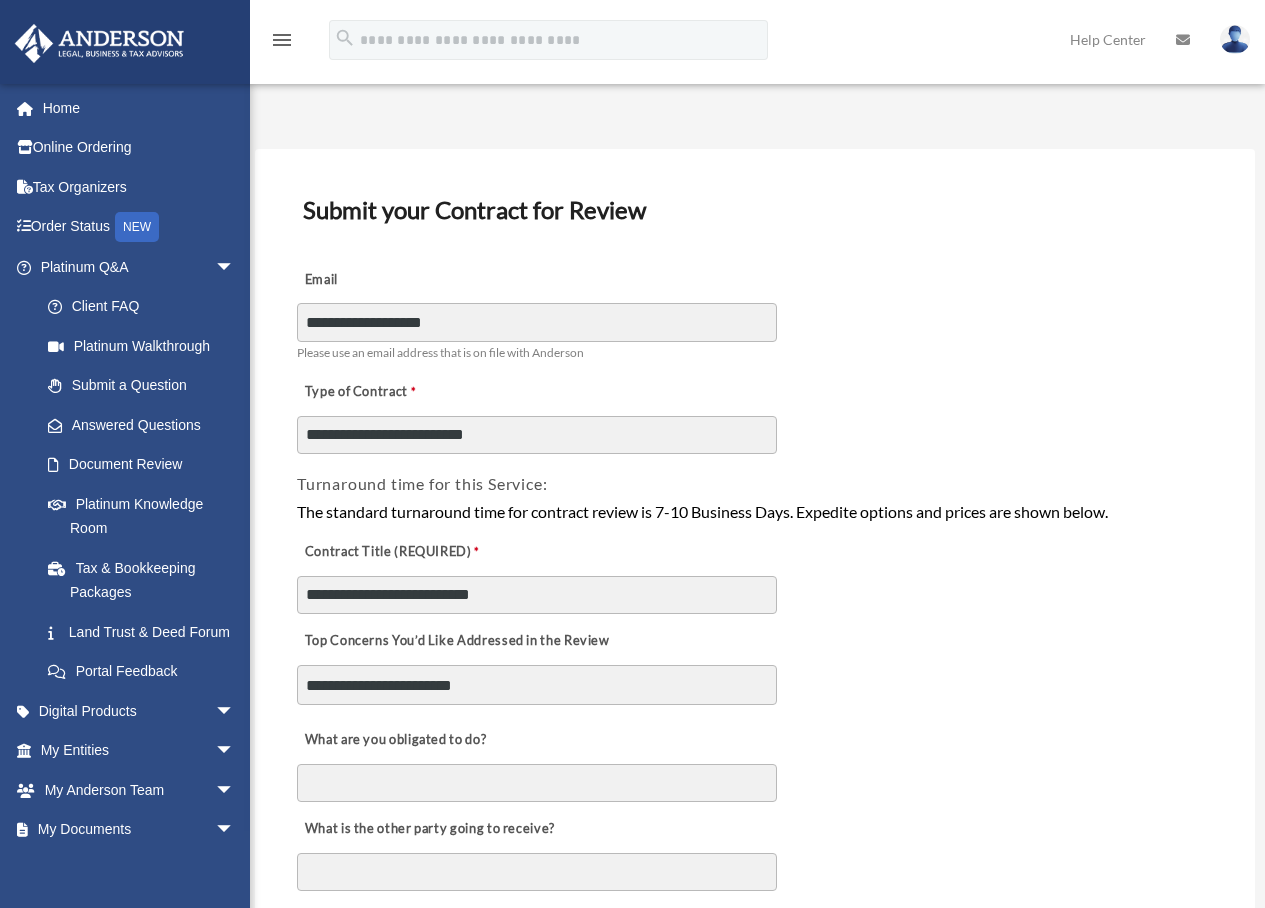scroll, scrollTop: 87, scrollLeft: 0, axis: vertical 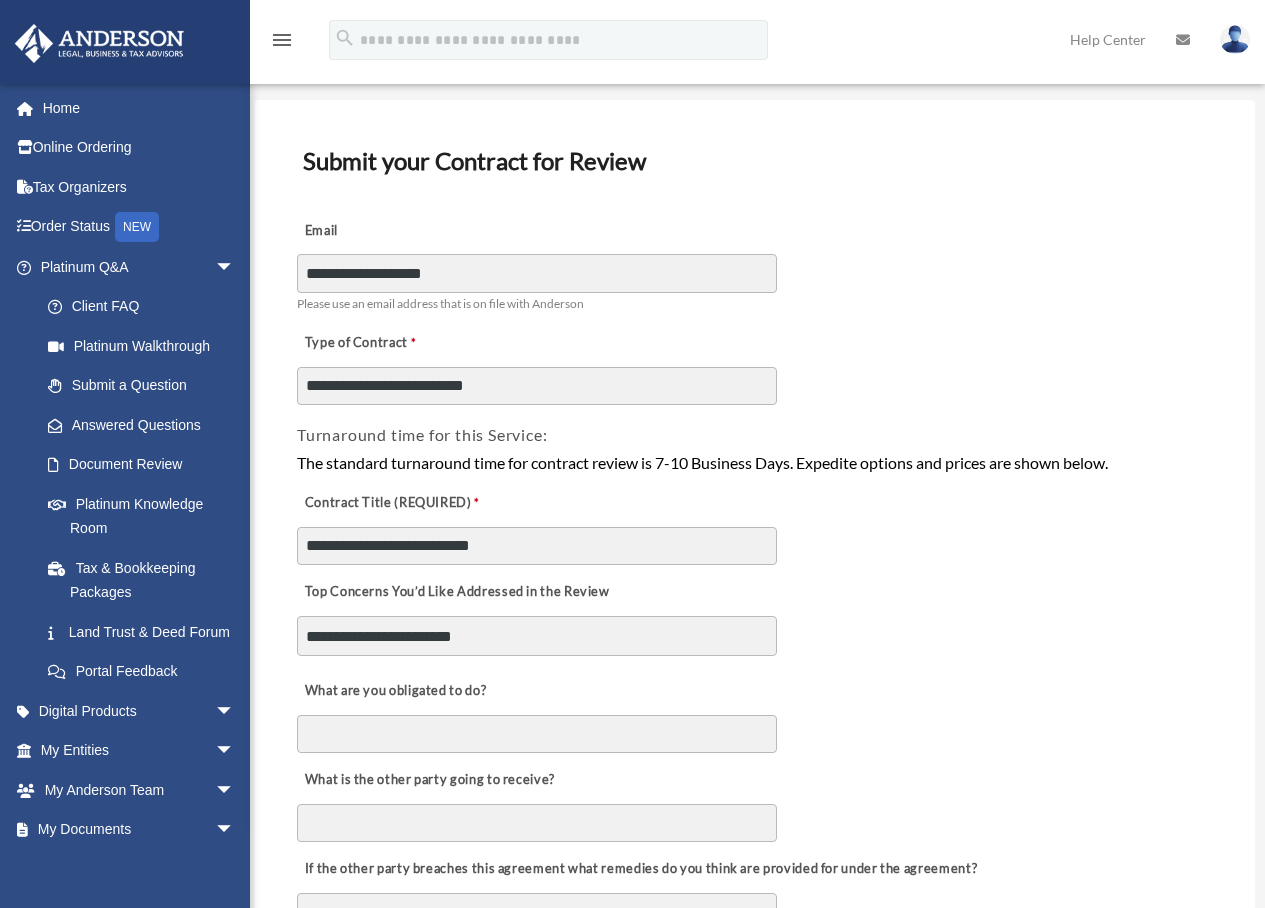 type on "**********" 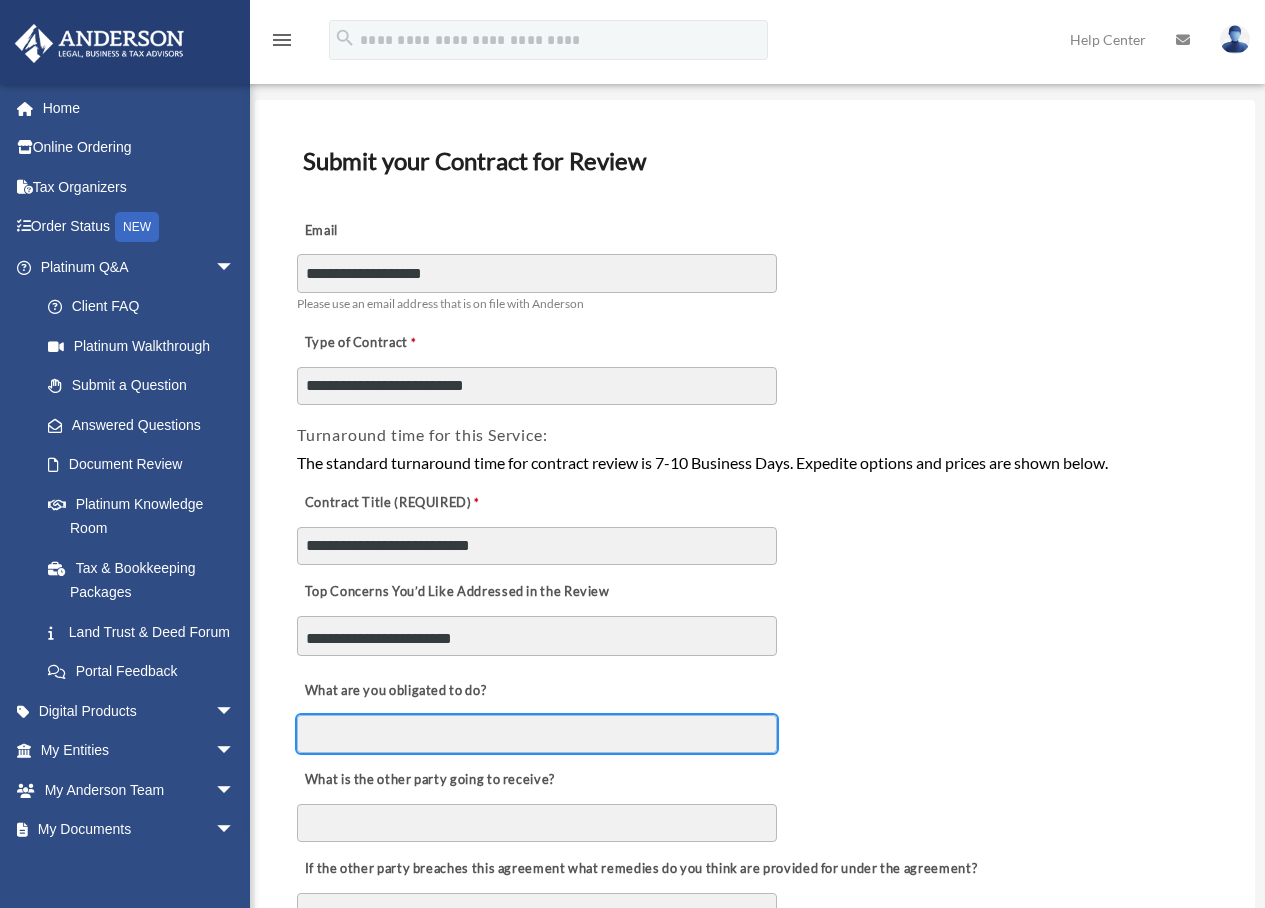 click on "What are you obligated to do?" at bounding box center [537, 734] 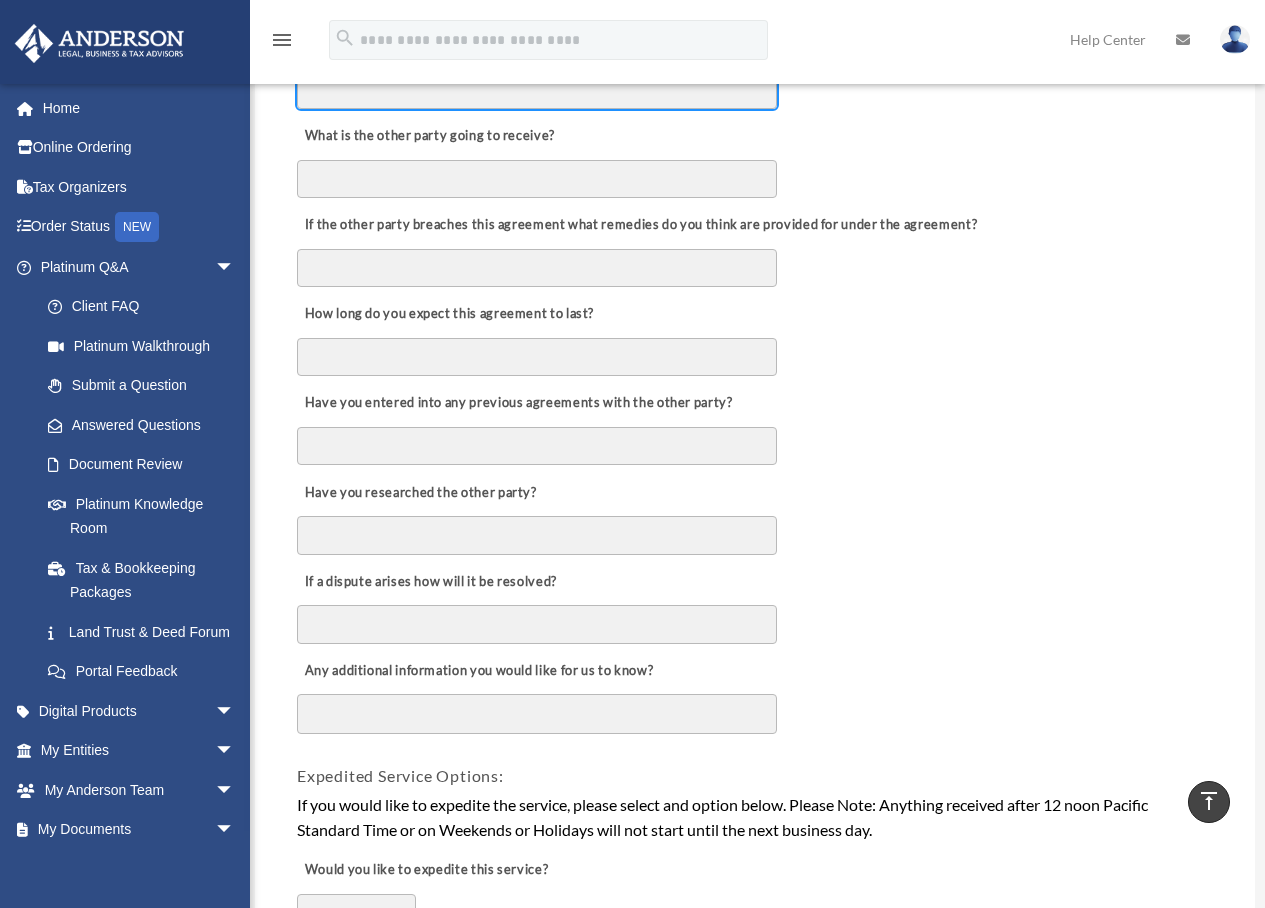 scroll, scrollTop: 899, scrollLeft: 0, axis: vertical 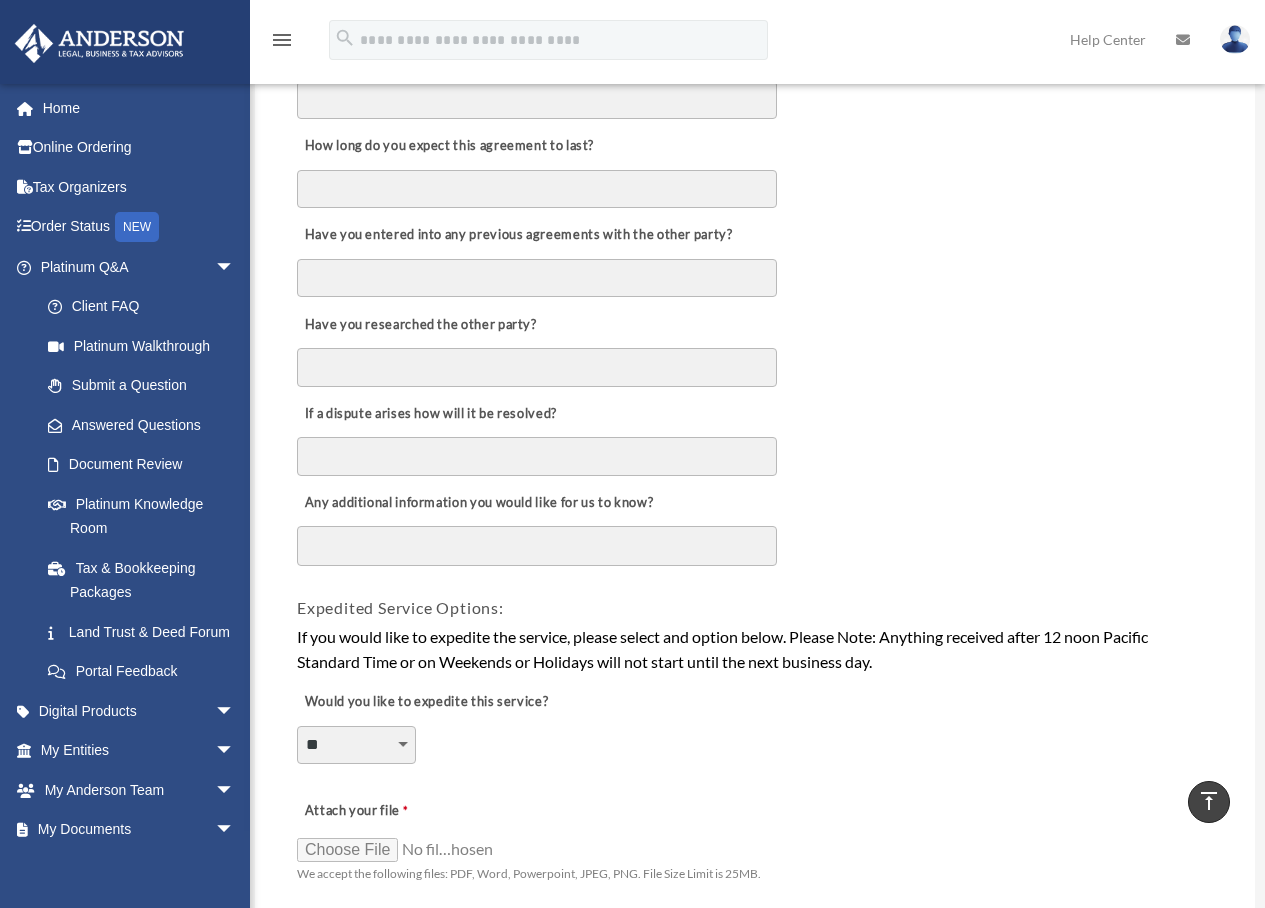 click on "Any additional information you would like for us to know?" at bounding box center [537, 546] 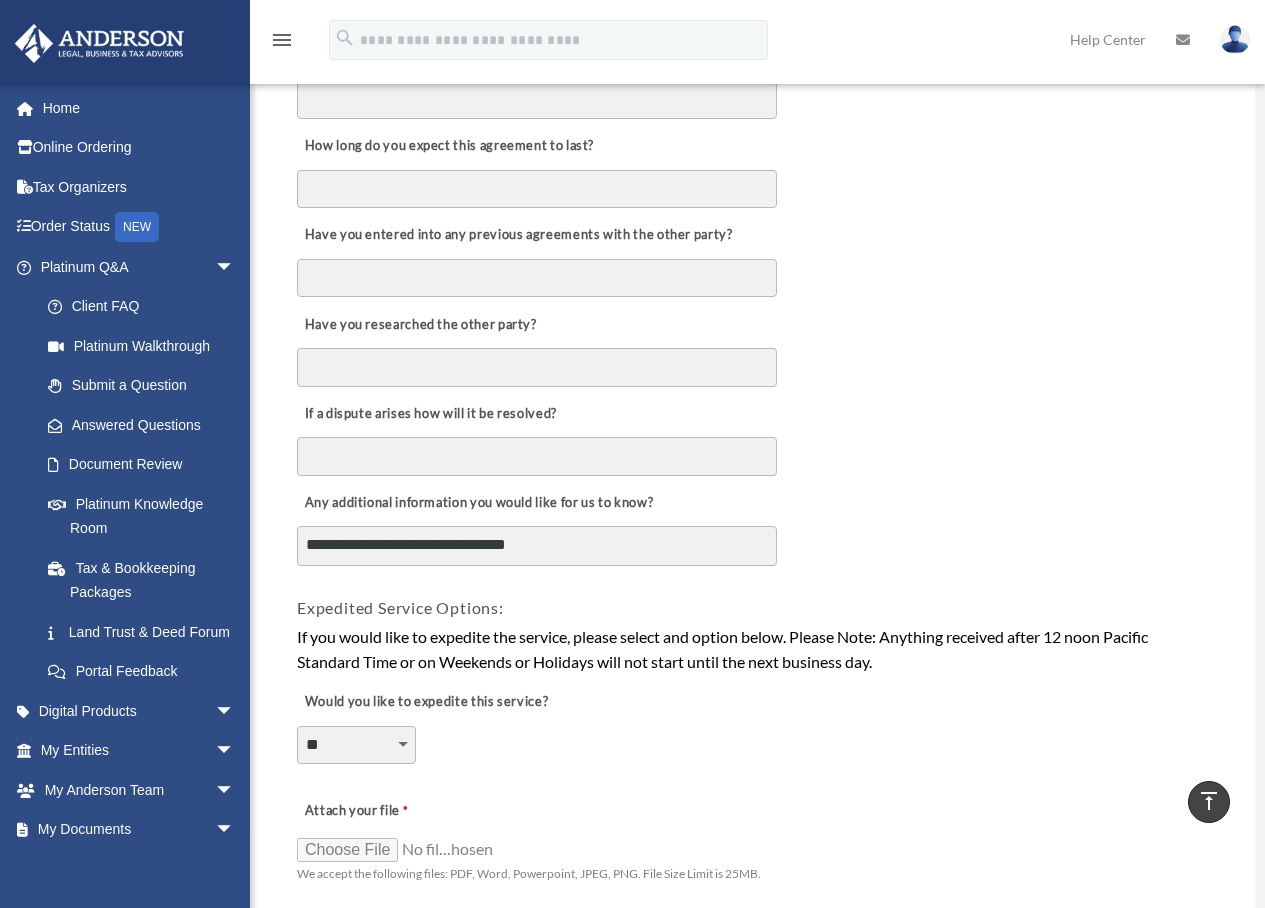 scroll, scrollTop: 87, scrollLeft: 0, axis: vertical 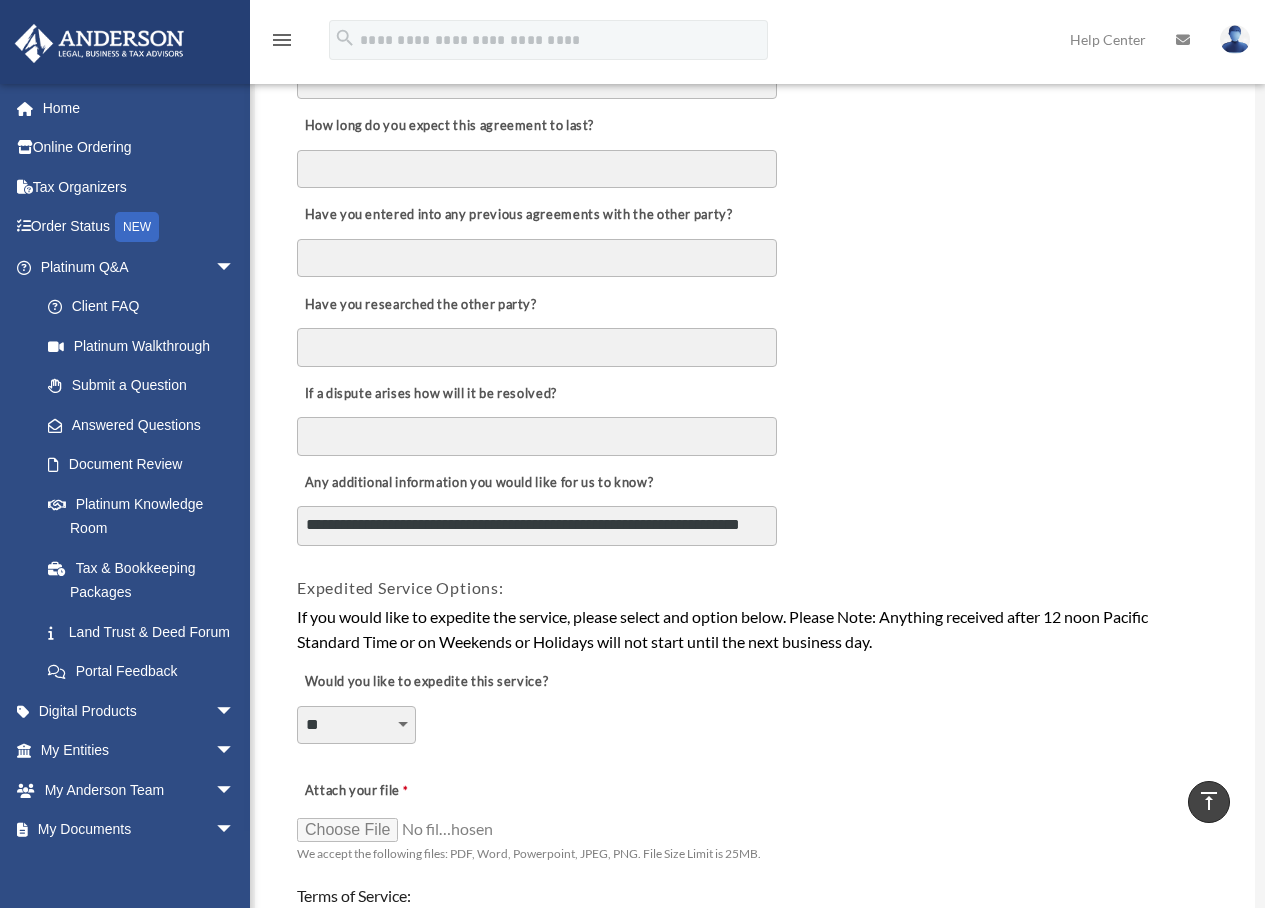 type on "**********" 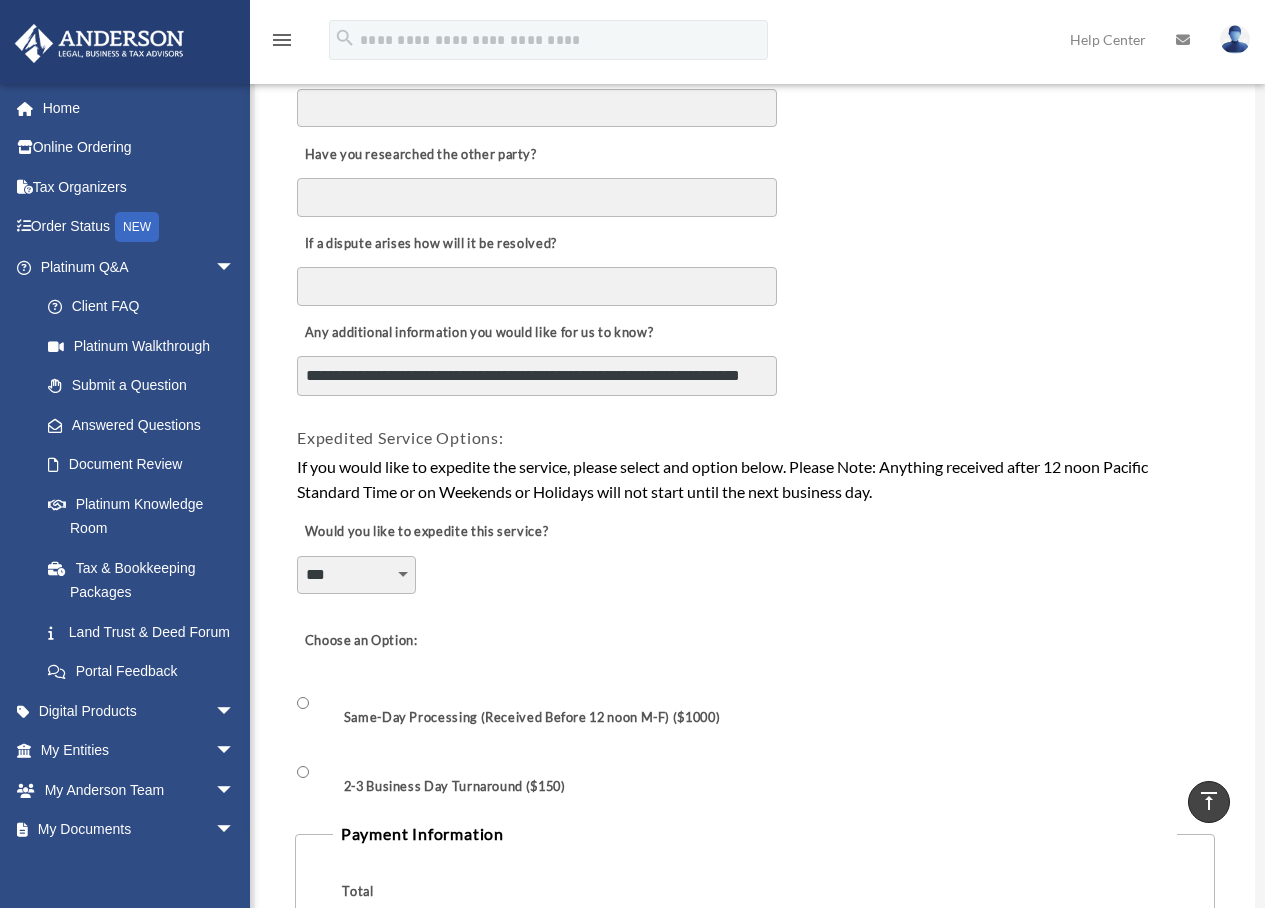 scroll, scrollTop: 1227, scrollLeft: 0, axis: vertical 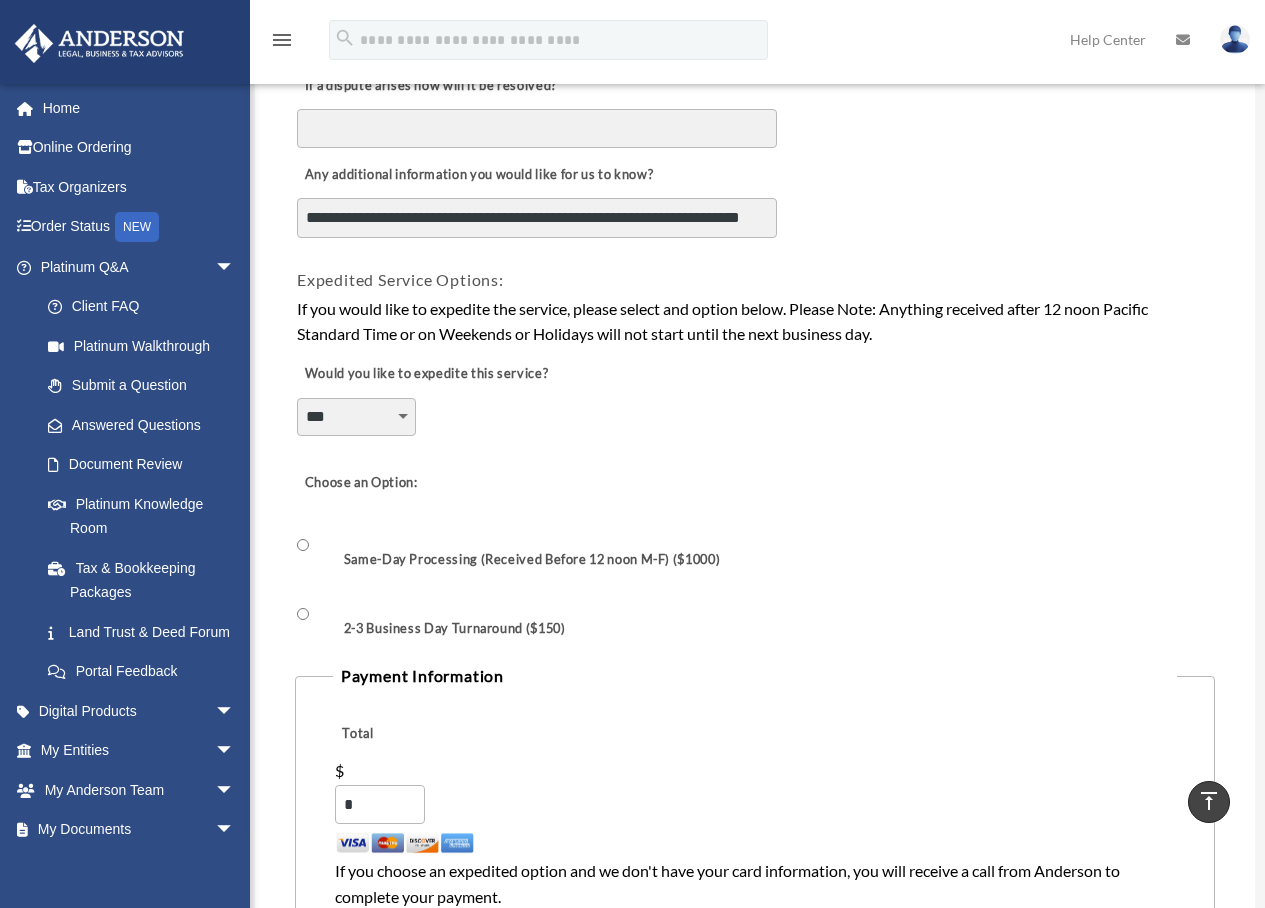 select on "********" 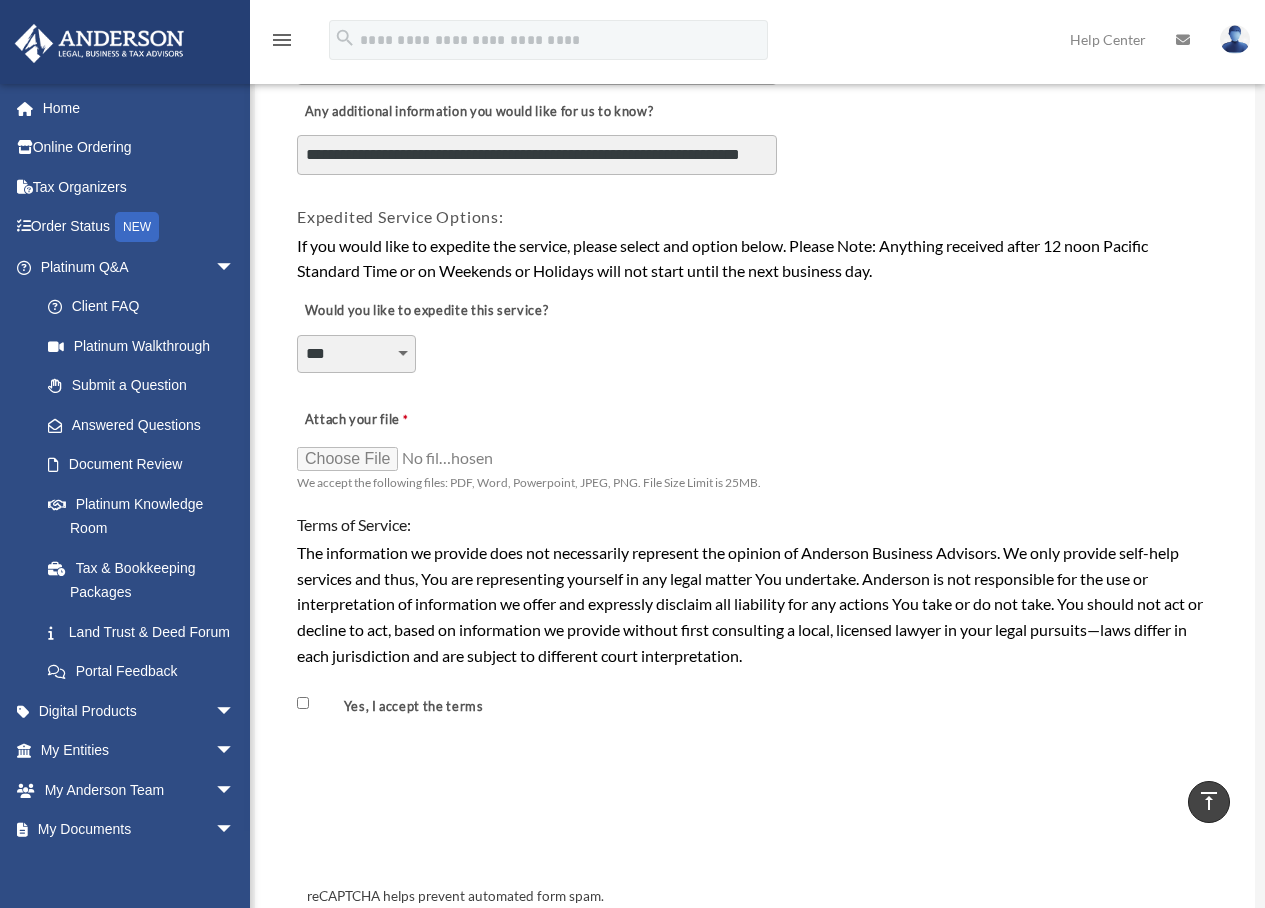 scroll, scrollTop: 1434, scrollLeft: 0, axis: vertical 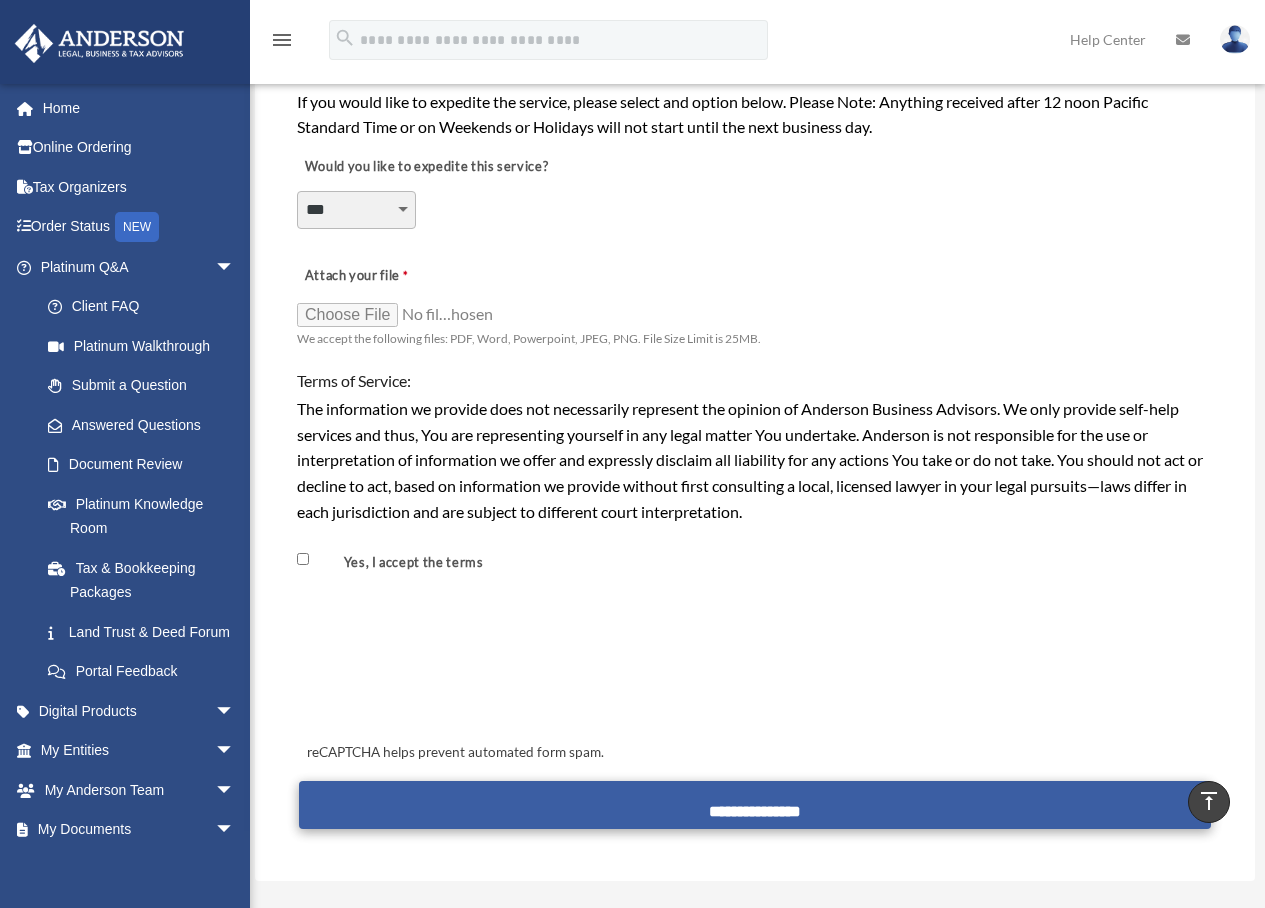 click on "**********" at bounding box center [755, 805] 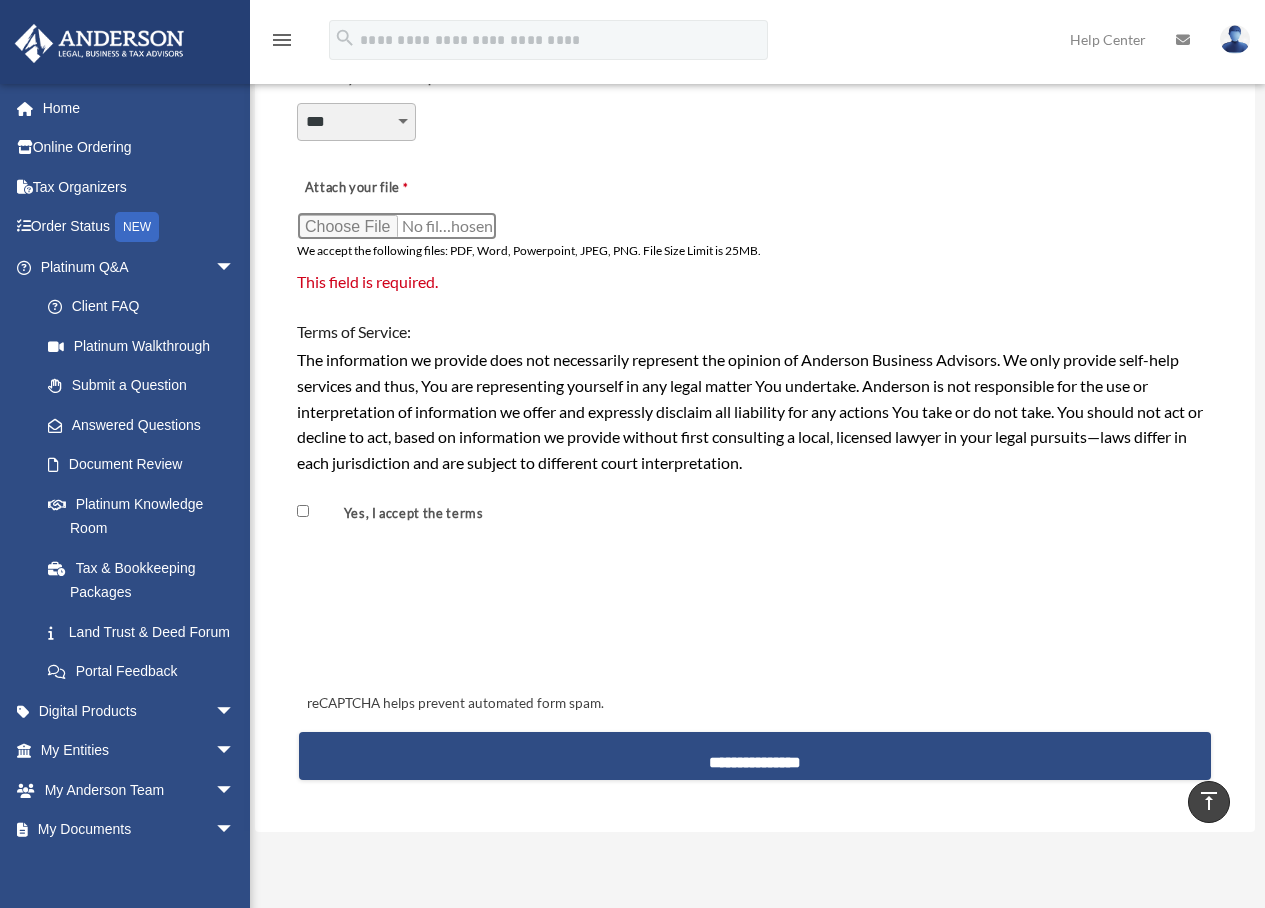 scroll, scrollTop: 1381, scrollLeft: 0, axis: vertical 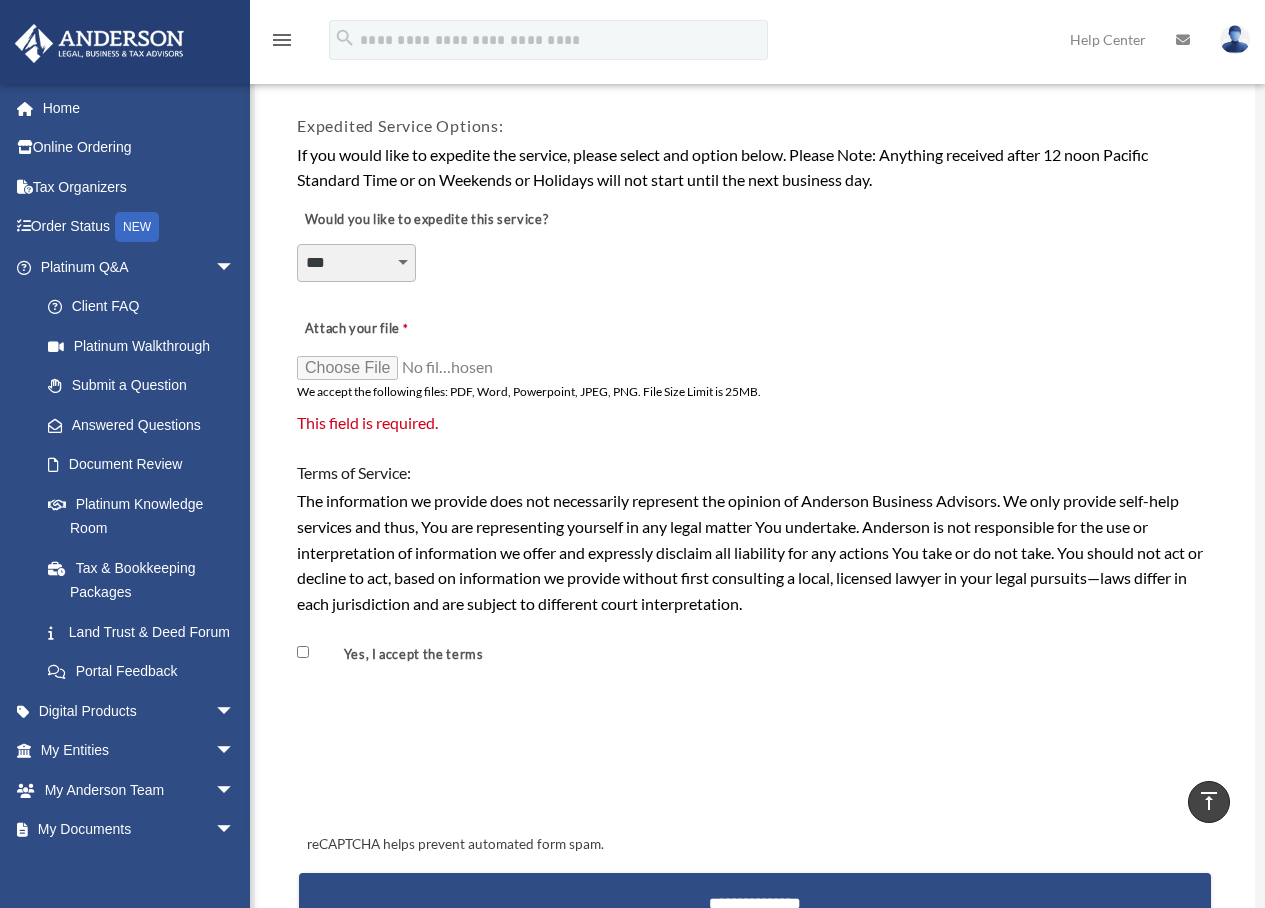 click on "Attach your file" at bounding box center [397, 367] 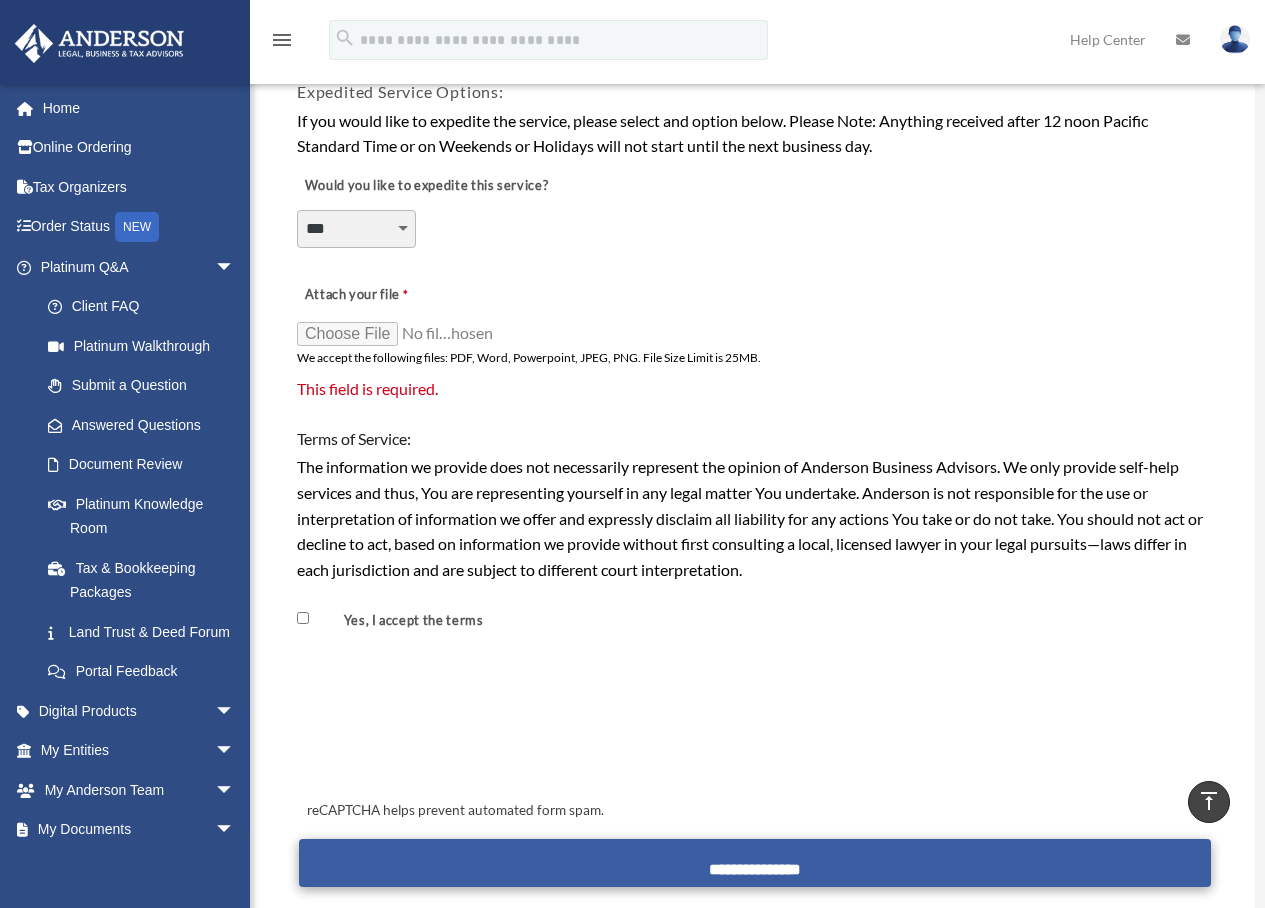 click on "**********" at bounding box center [755, 863] 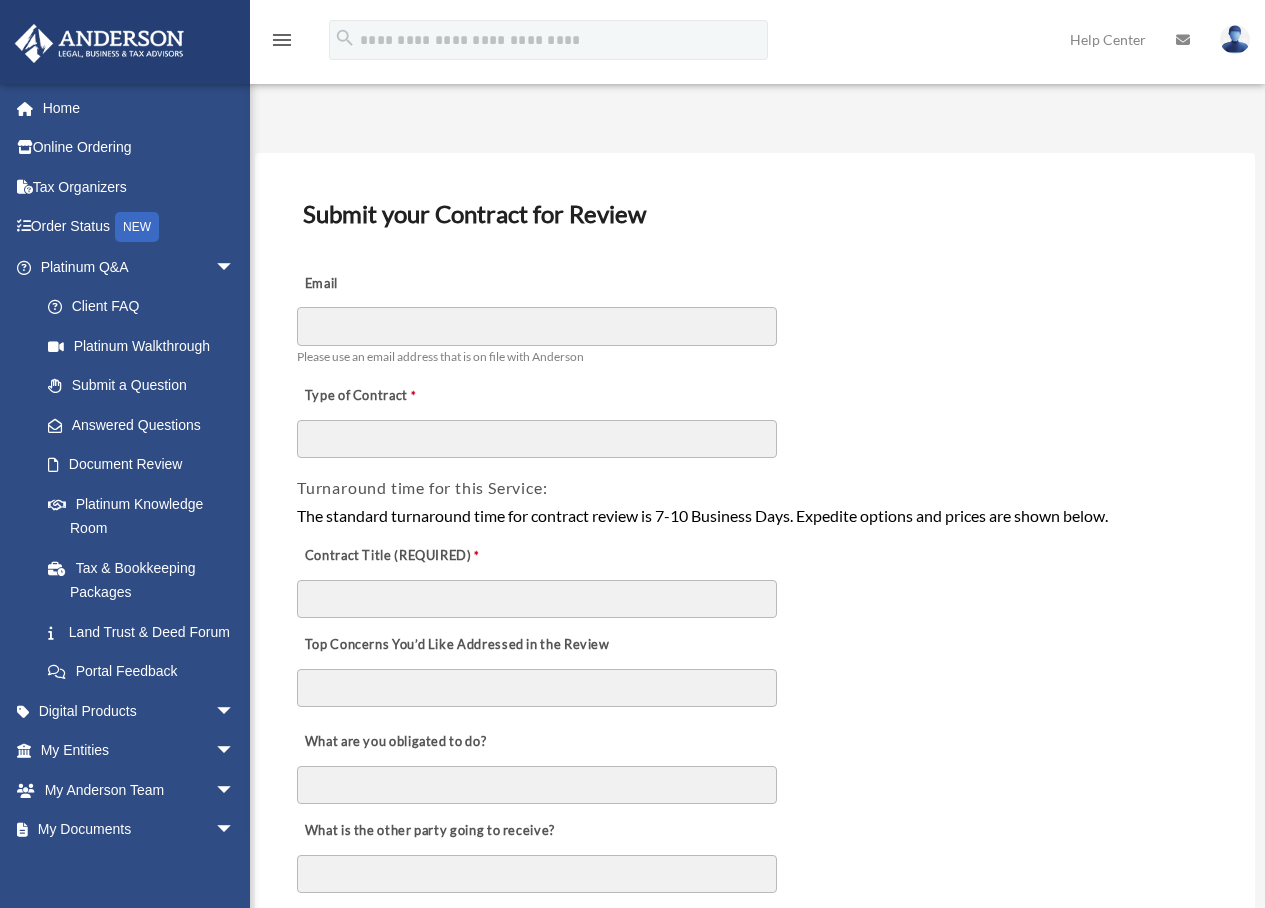 scroll, scrollTop: 0, scrollLeft: 0, axis: both 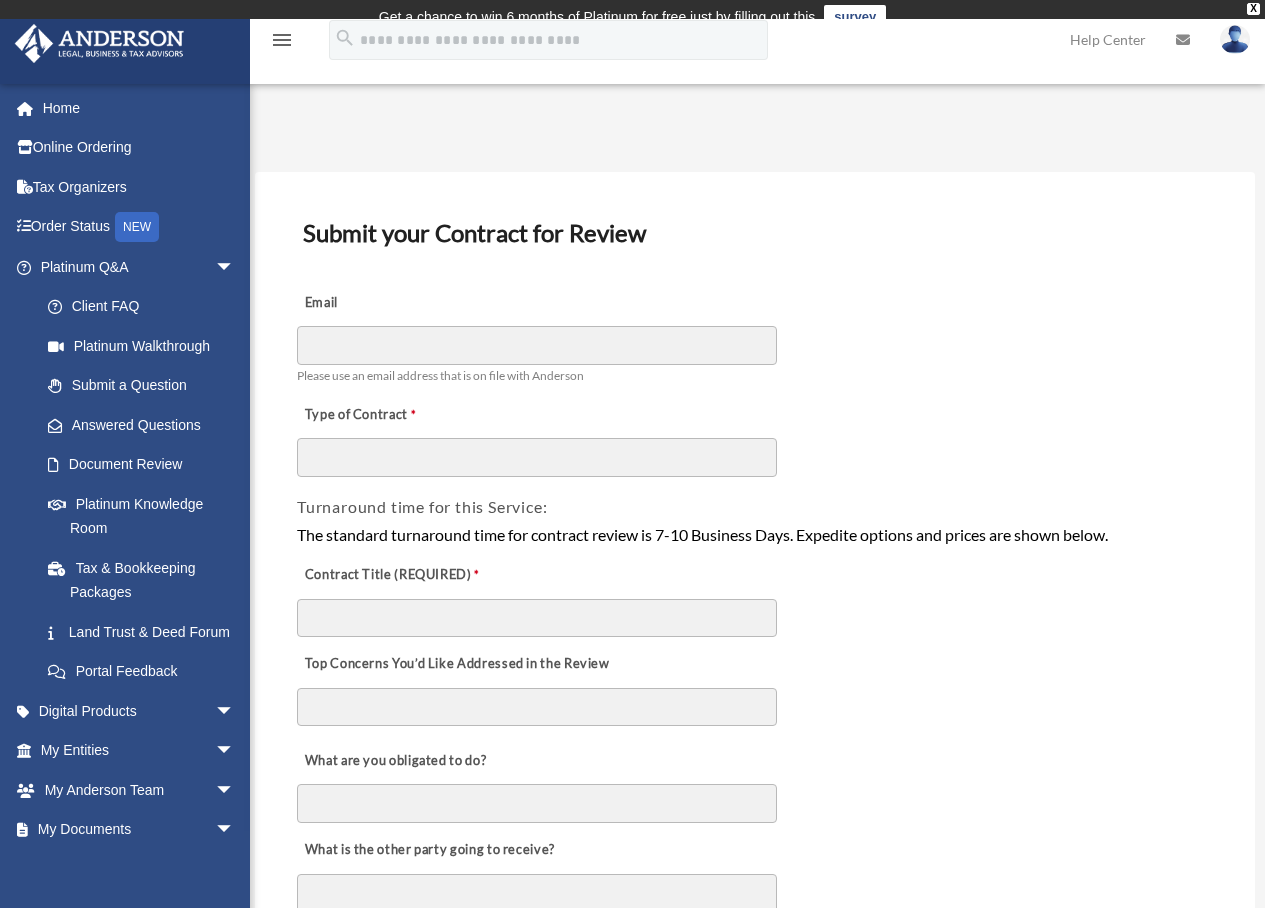 click on "Email
Please use an email address that is on file with Anderson" at bounding box center [755, 334] 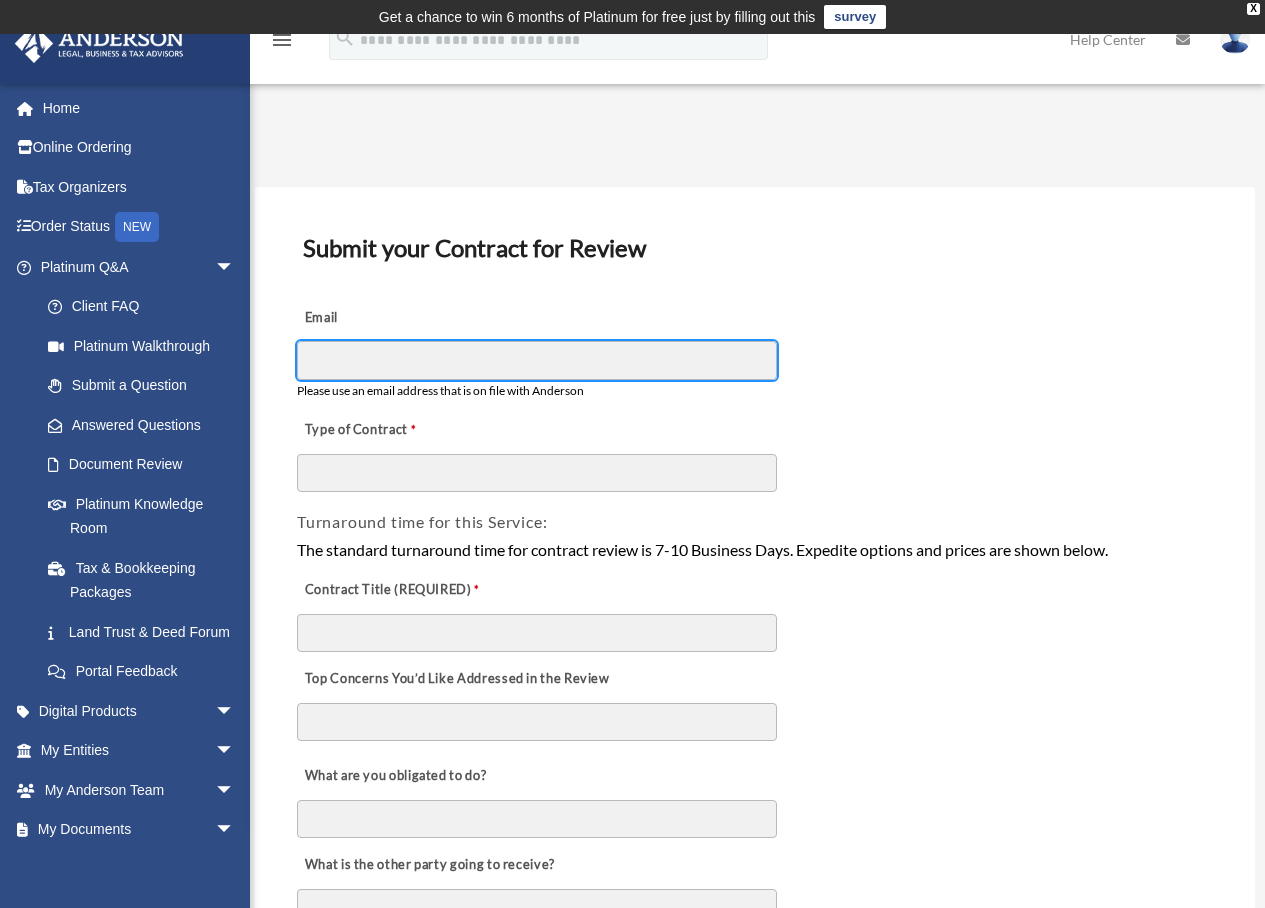 type on "**********" 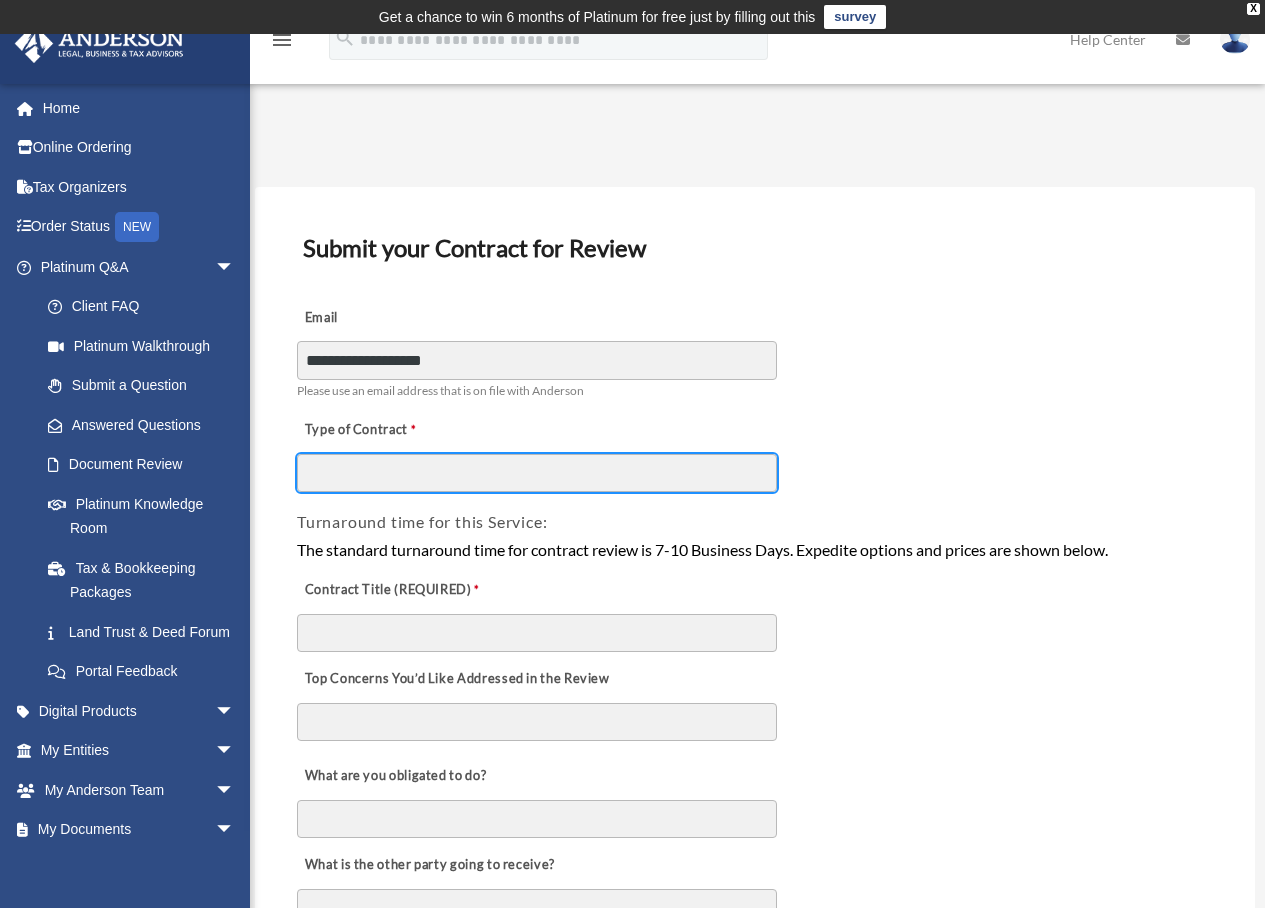 click on "Type of Contract" at bounding box center [537, 473] 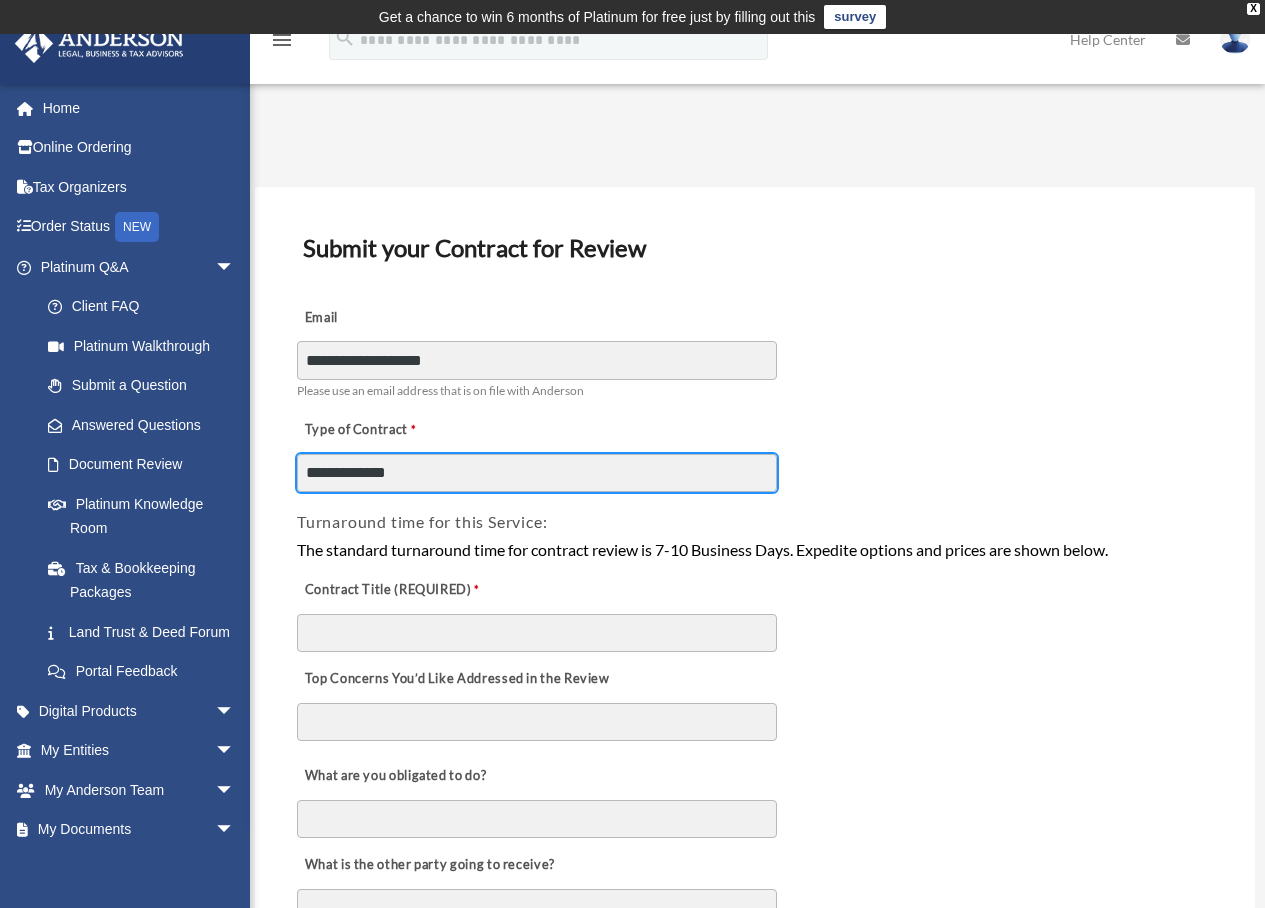 type on "**********" 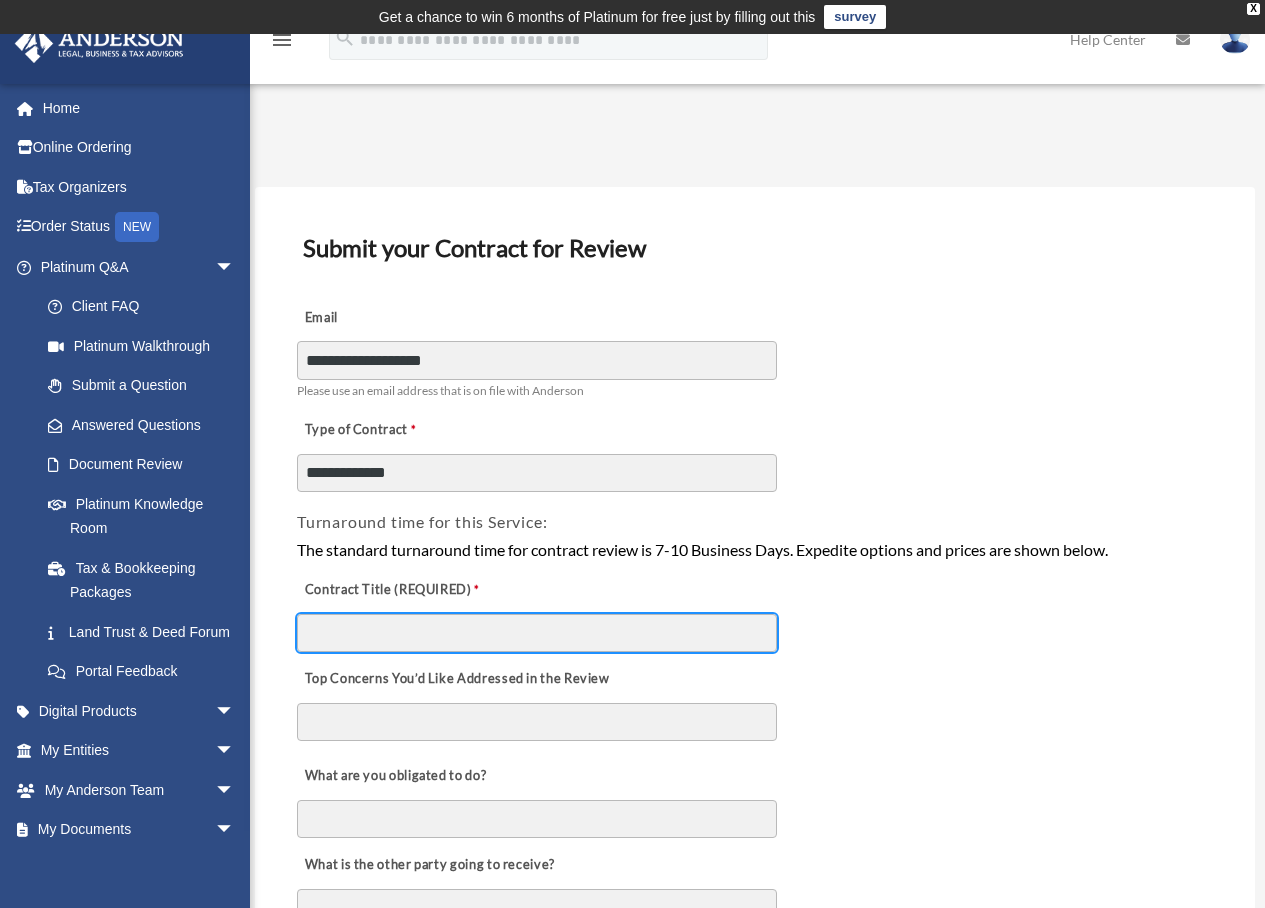 click on "Contract Title (REQUIRED)" at bounding box center (537, 633) 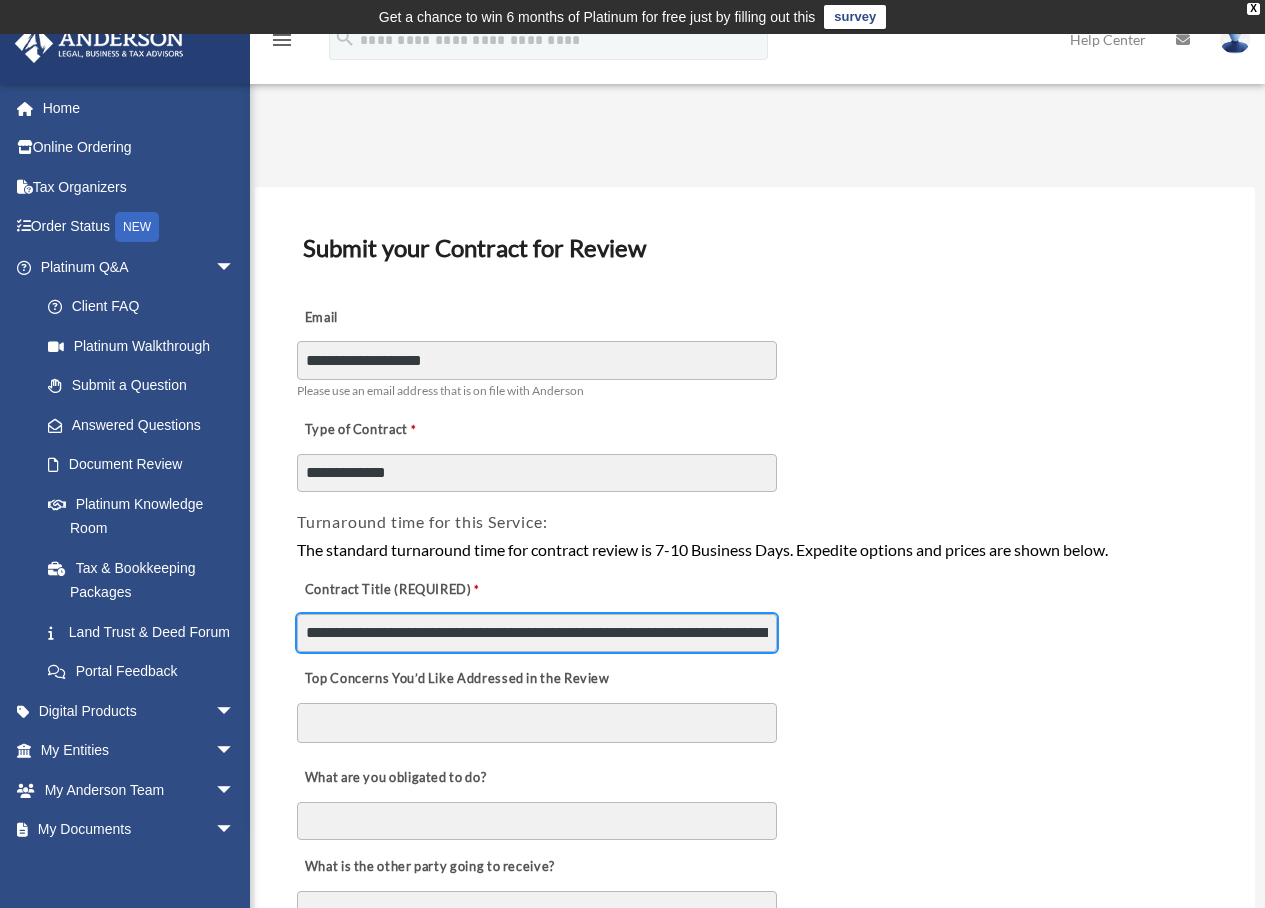 type on "**********" 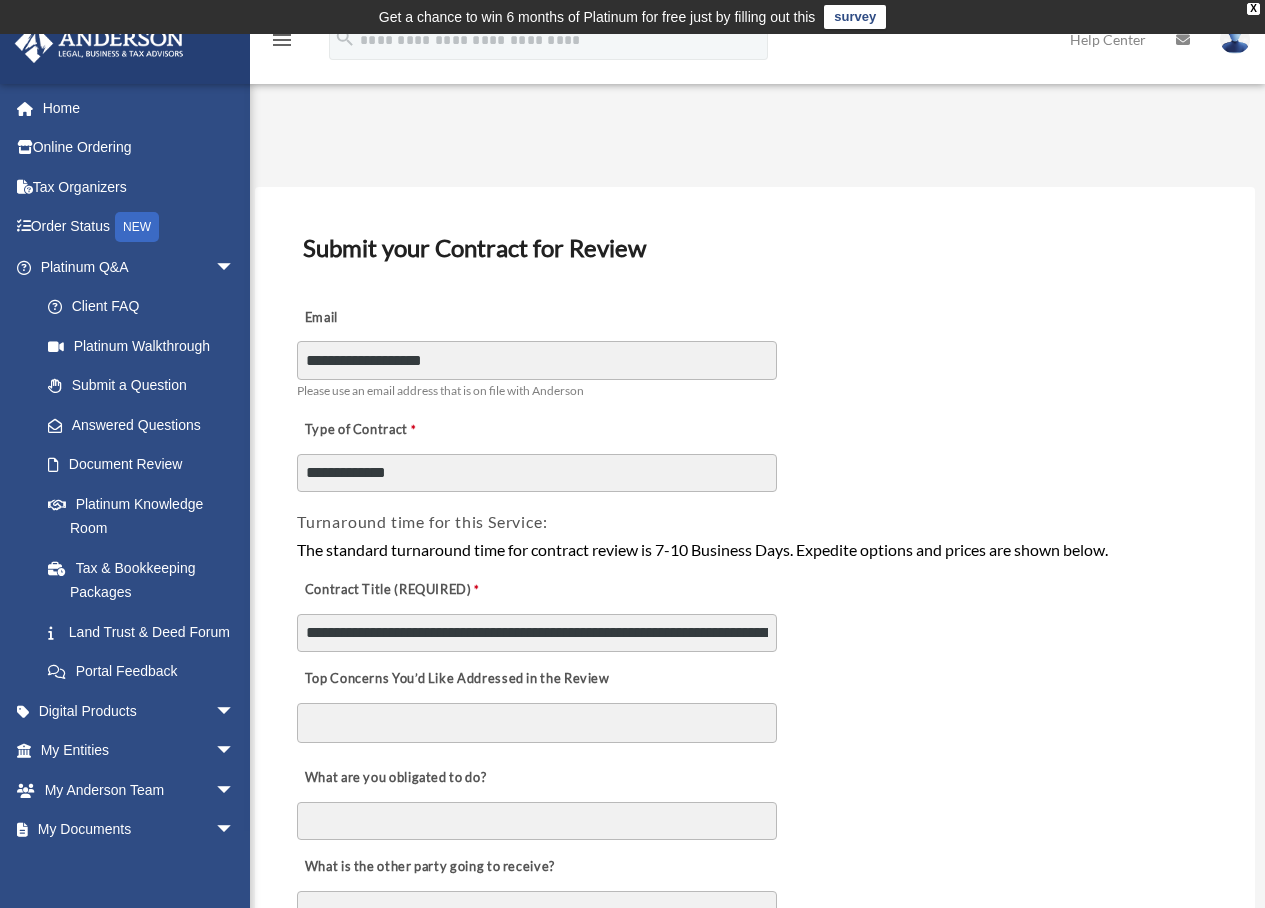 click on "Top Concerns You’d Like Addressed in the Review" at bounding box center (537, 723) 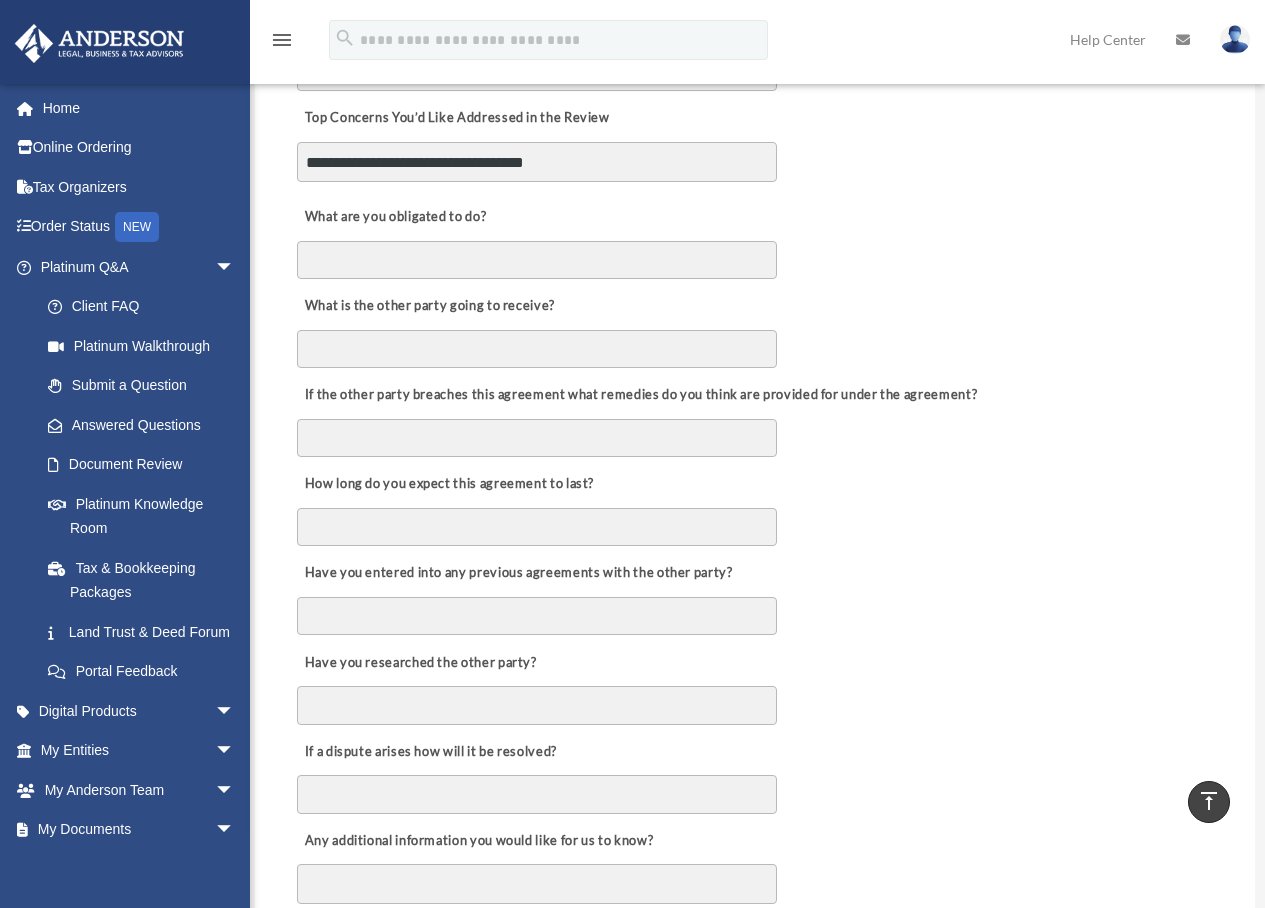 scroll, scrollTop: 738, scrollLeft: 0, axis: vertical 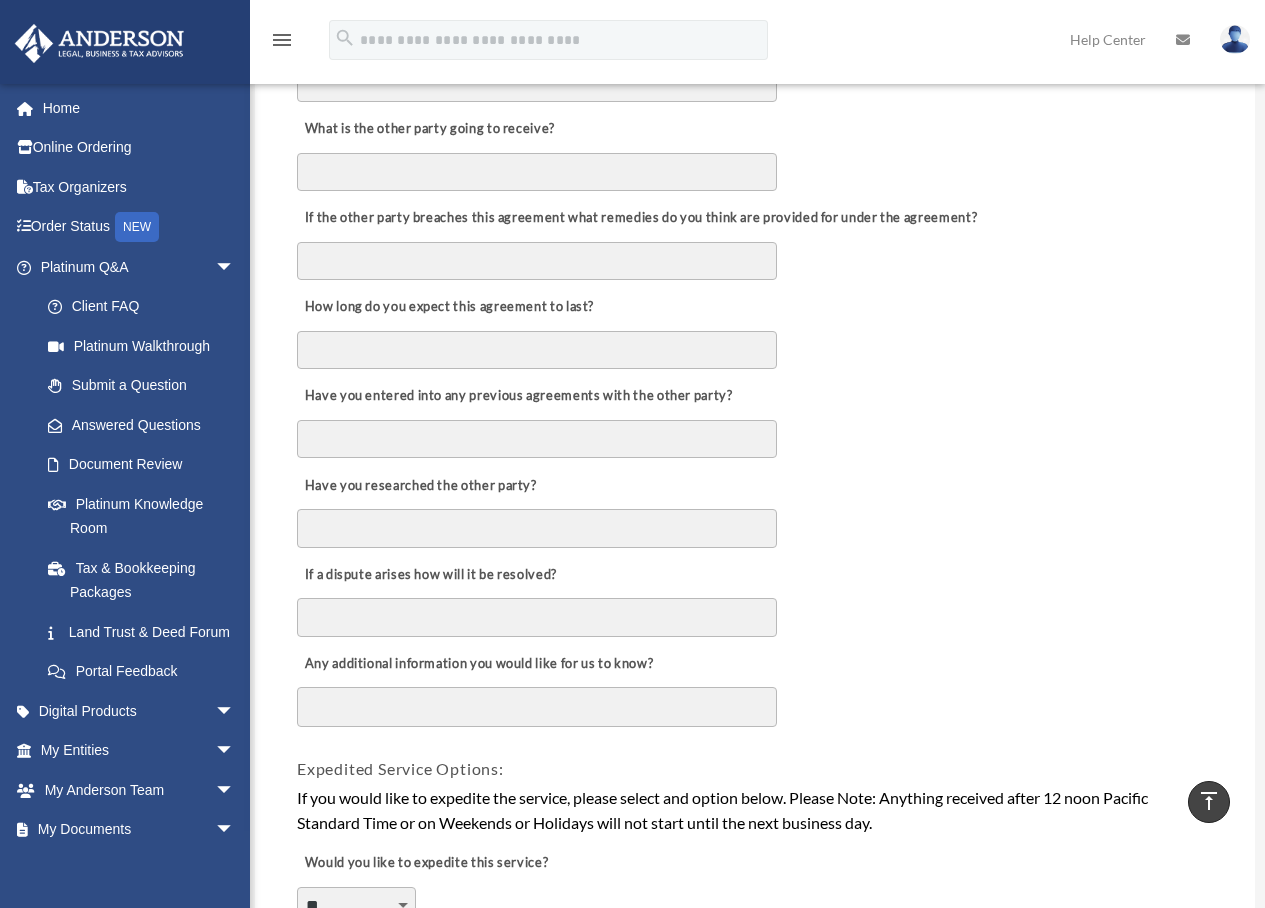 type on "**********" 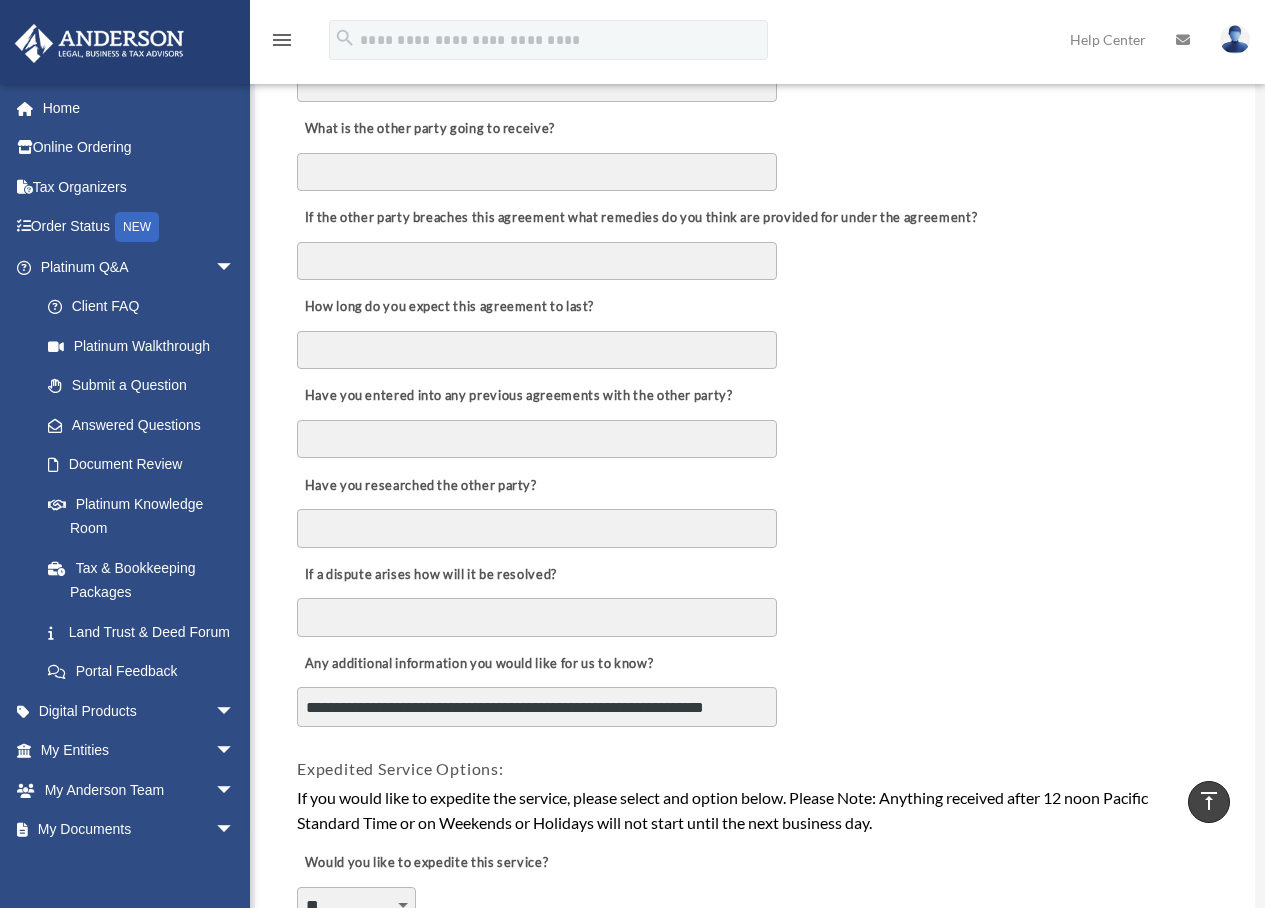 scroll, scrollTop: 15, scrollLeft: 0, axis: vertical 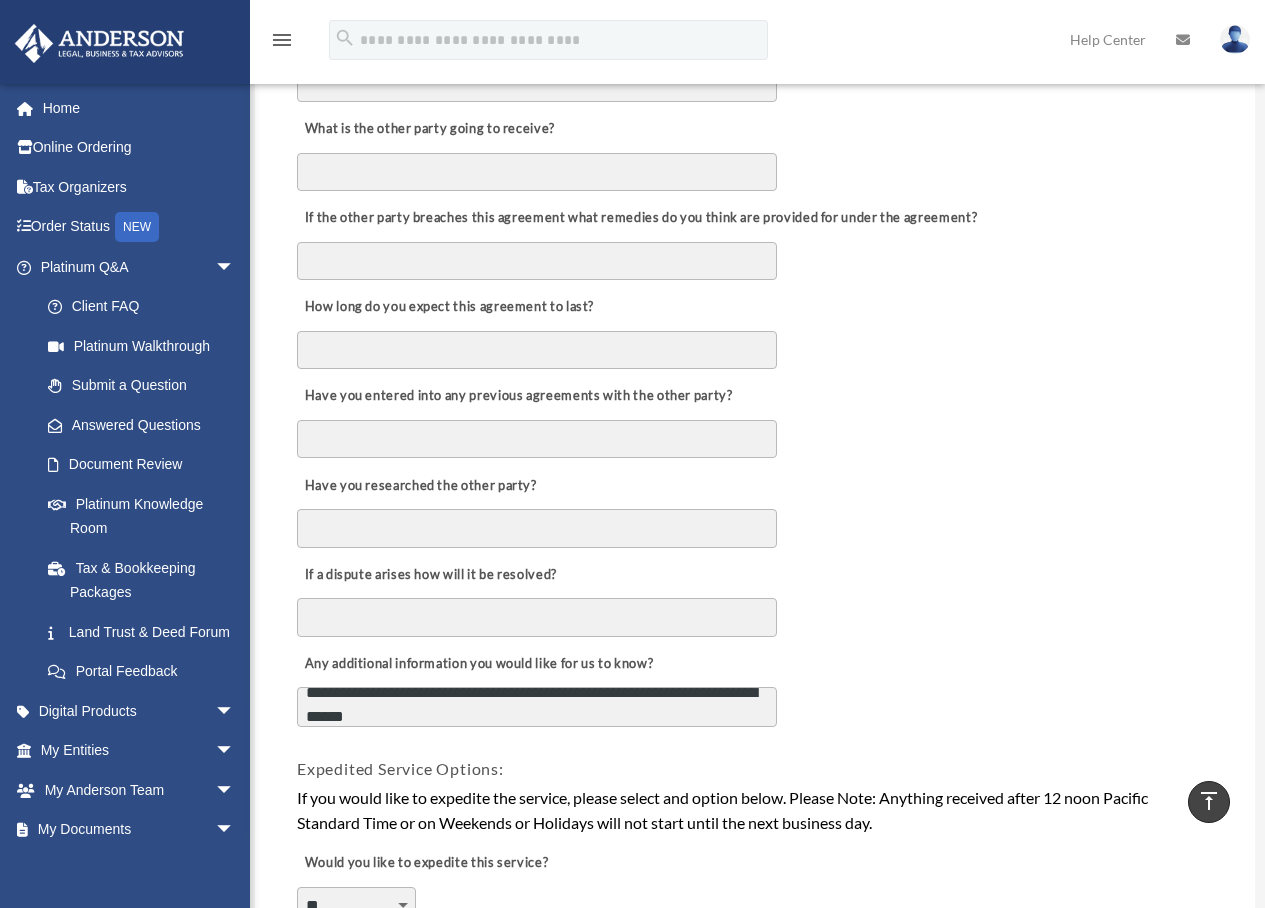 click on "**********" at bounding box center [537, 707] 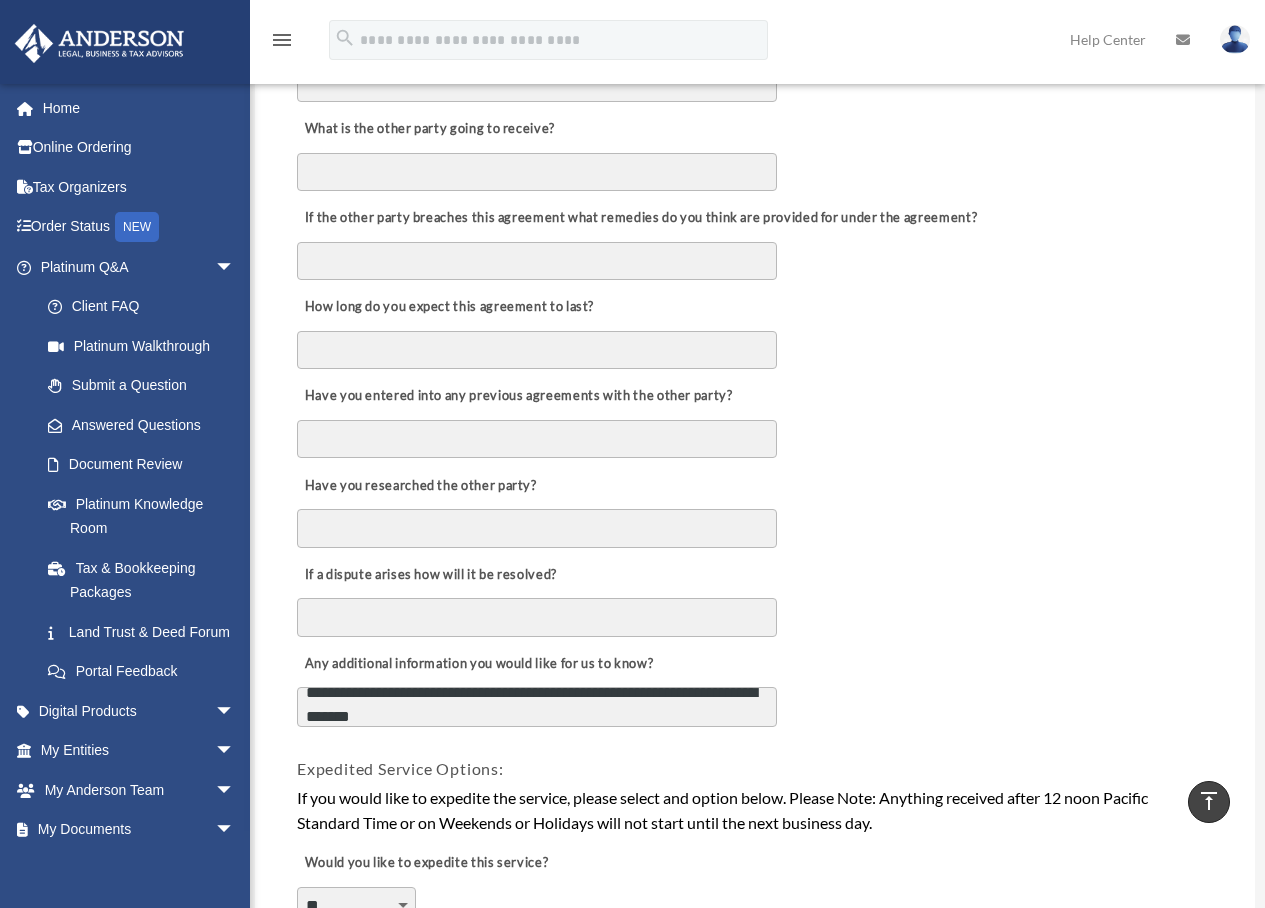 scroll, scrollTop: 9, scrollLeft: 0, axis: vertical 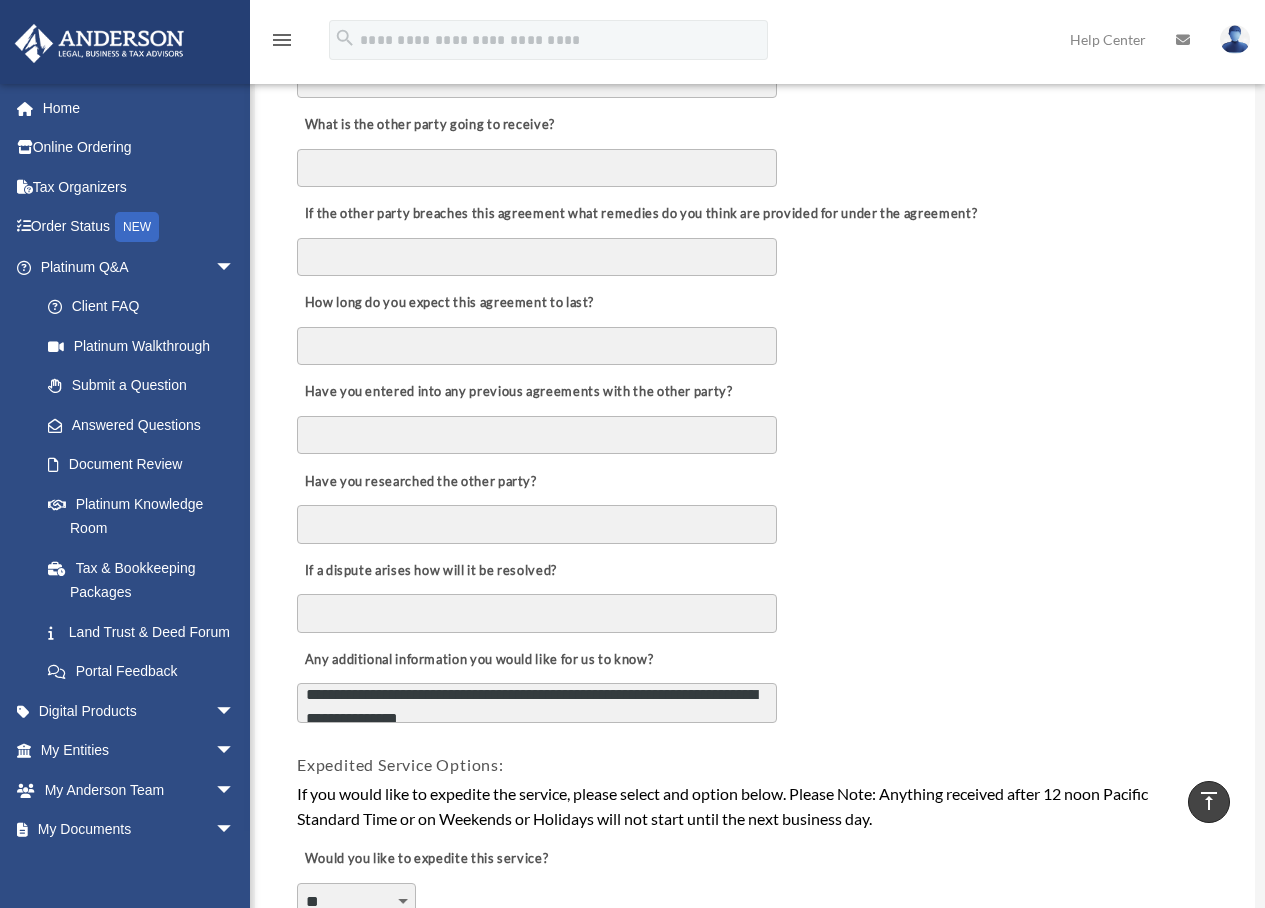 click on "**********" at bounding box center (537, 703) 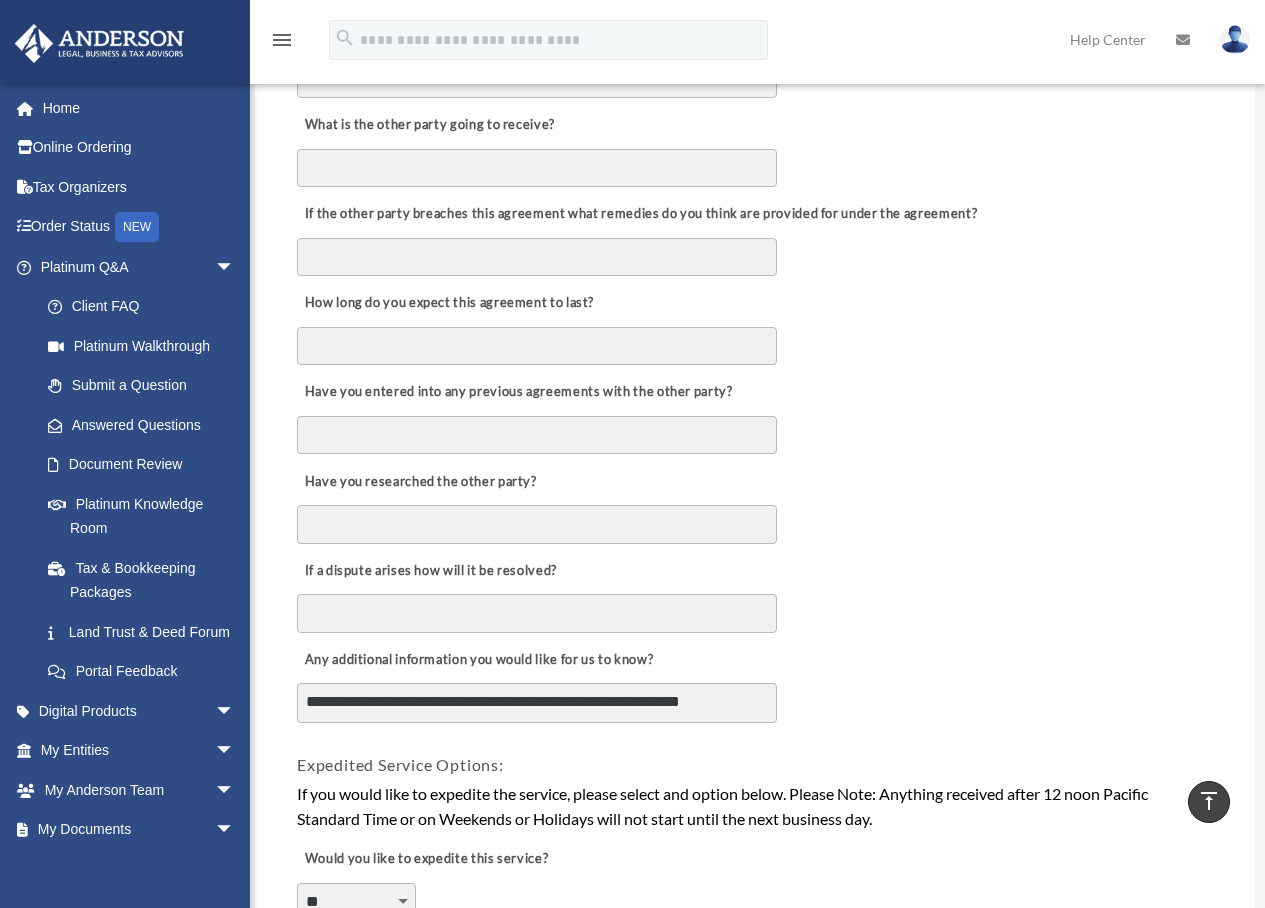 scroll, scrollTop: 39, scrollLeft: 0, axis: vertical 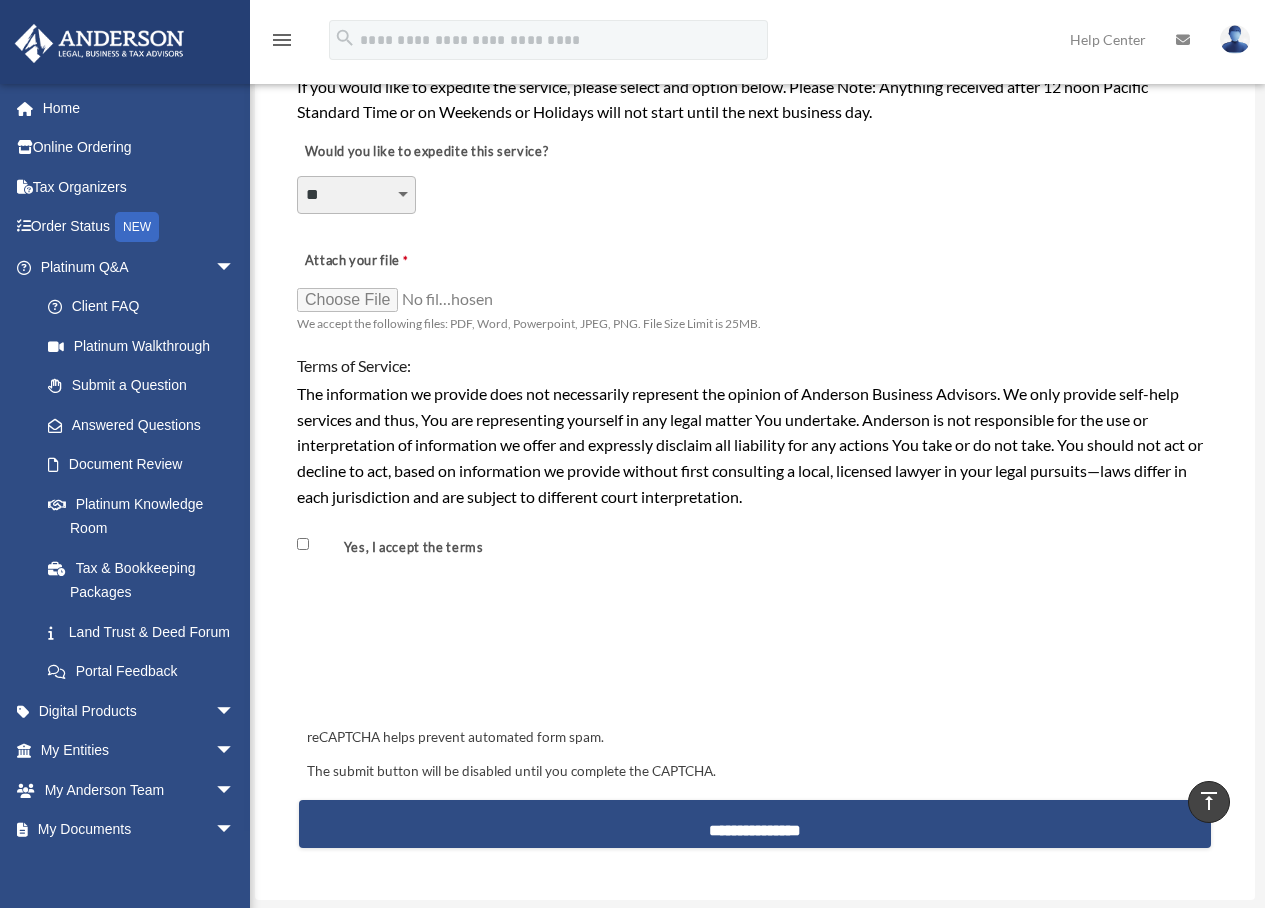 type on "**********" 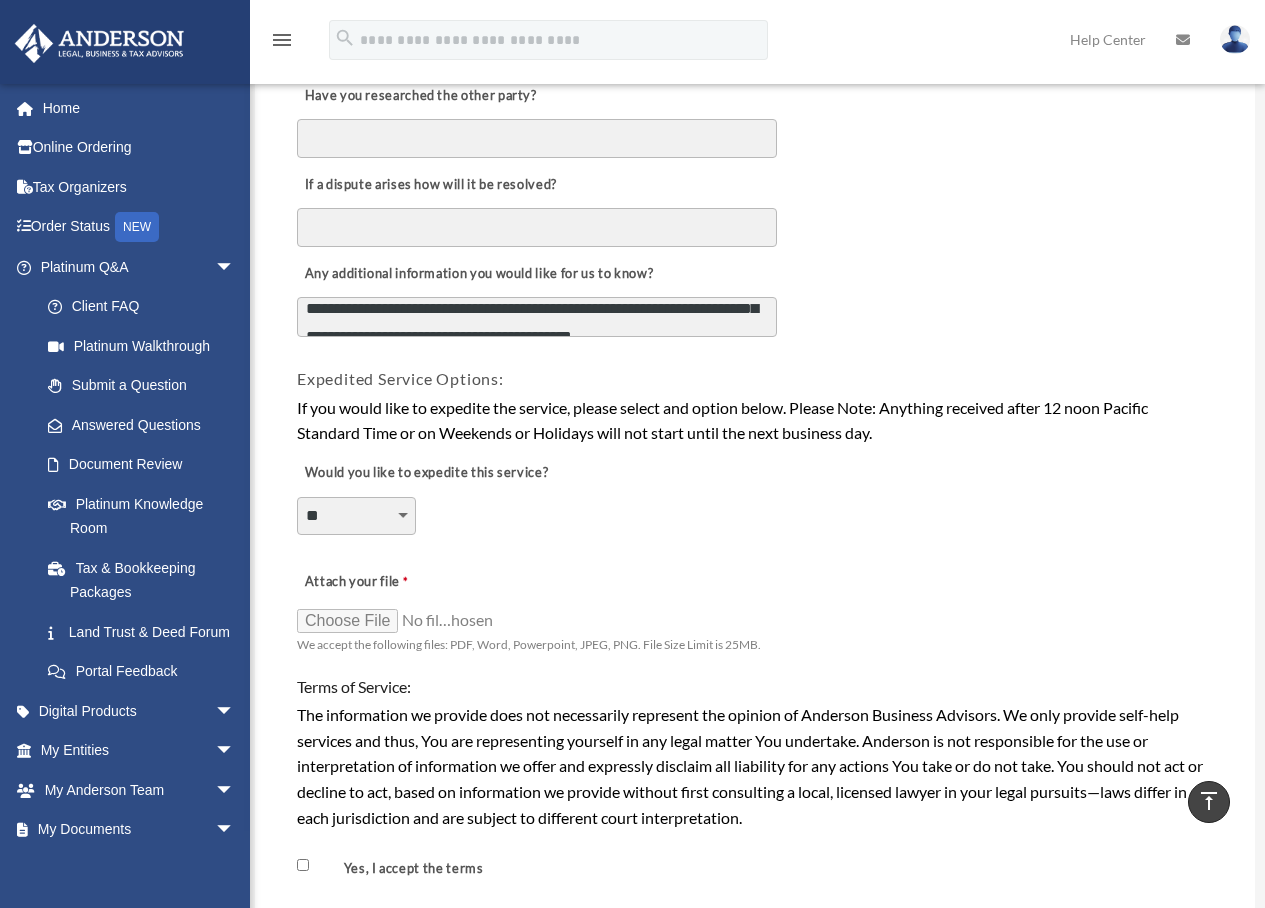 scroll, scrollTop: 1166, scrollLeft: 0, axis: vertical 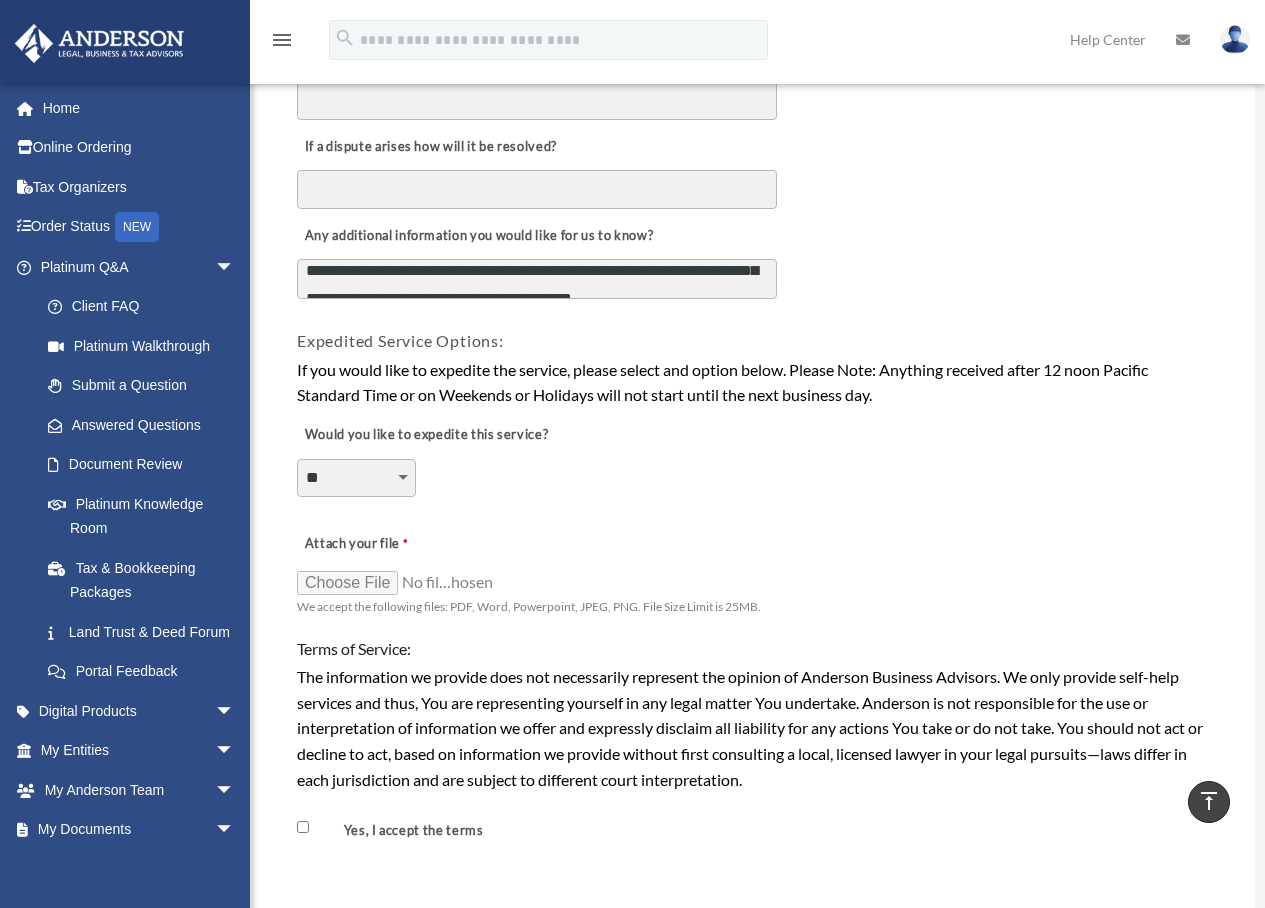 click on "Attach your file" at bounding box center (397, 582) 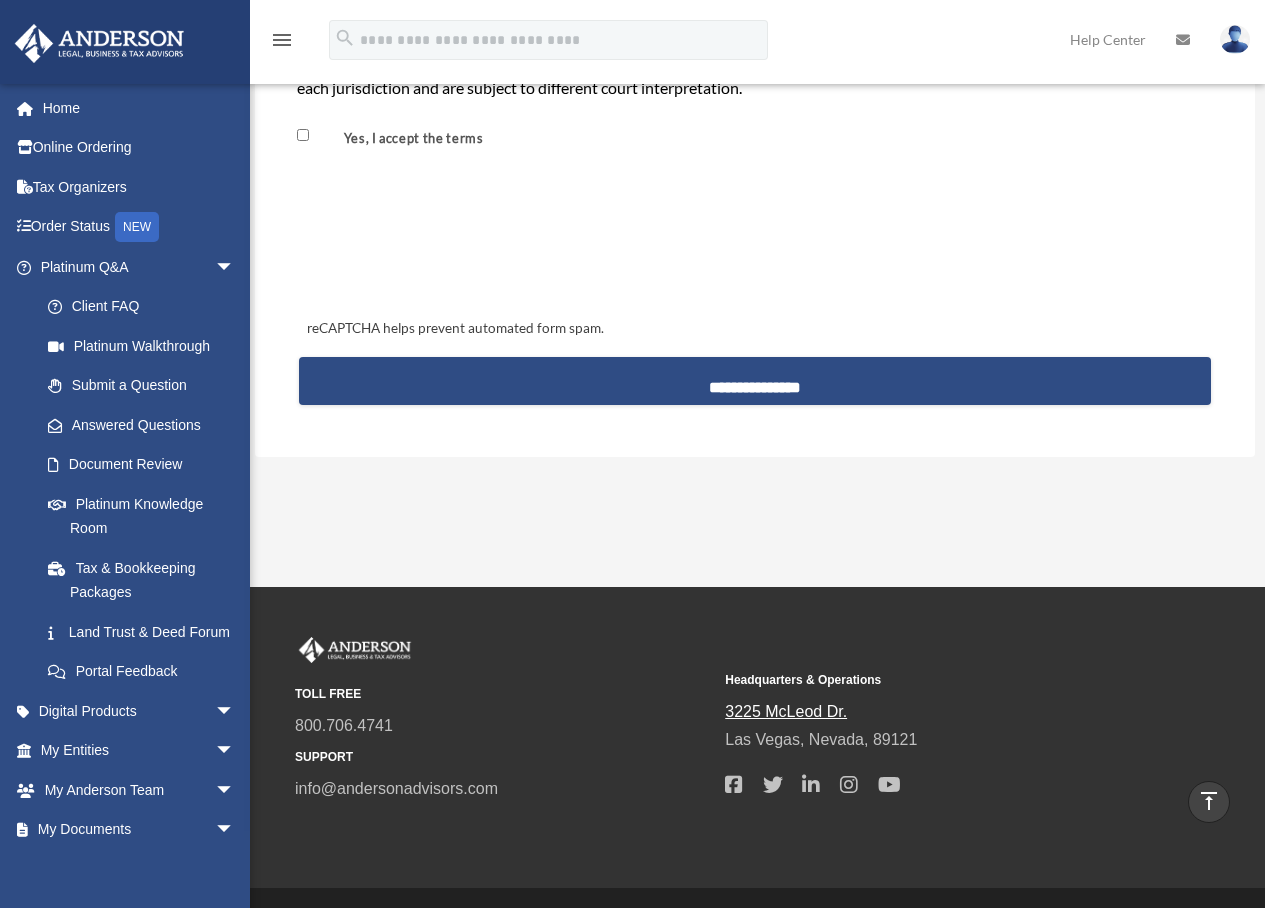scroll, scrollTop: 1730, scrollLeft: 0, axis: vertical 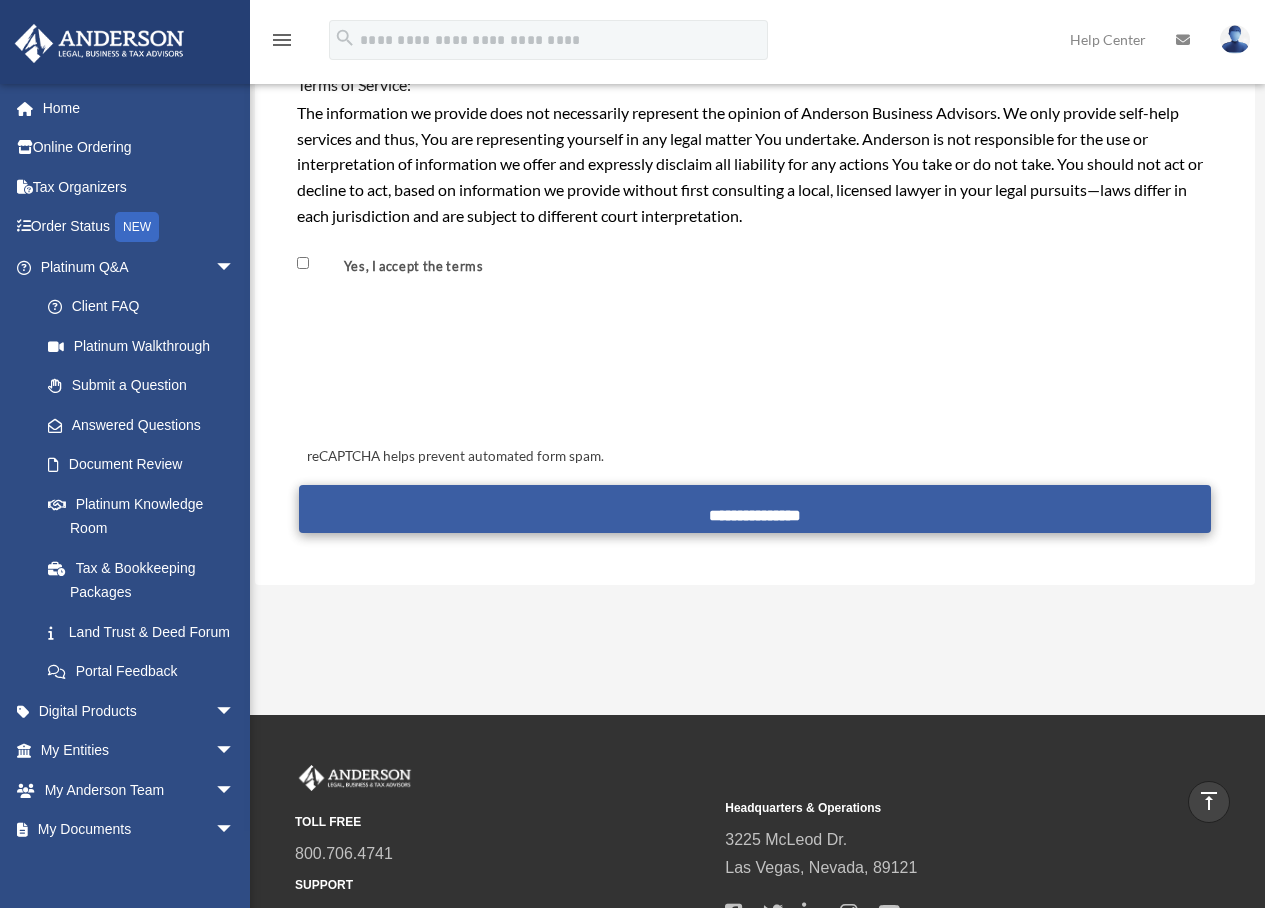 click on "**********" at bounding box center [755, 509] 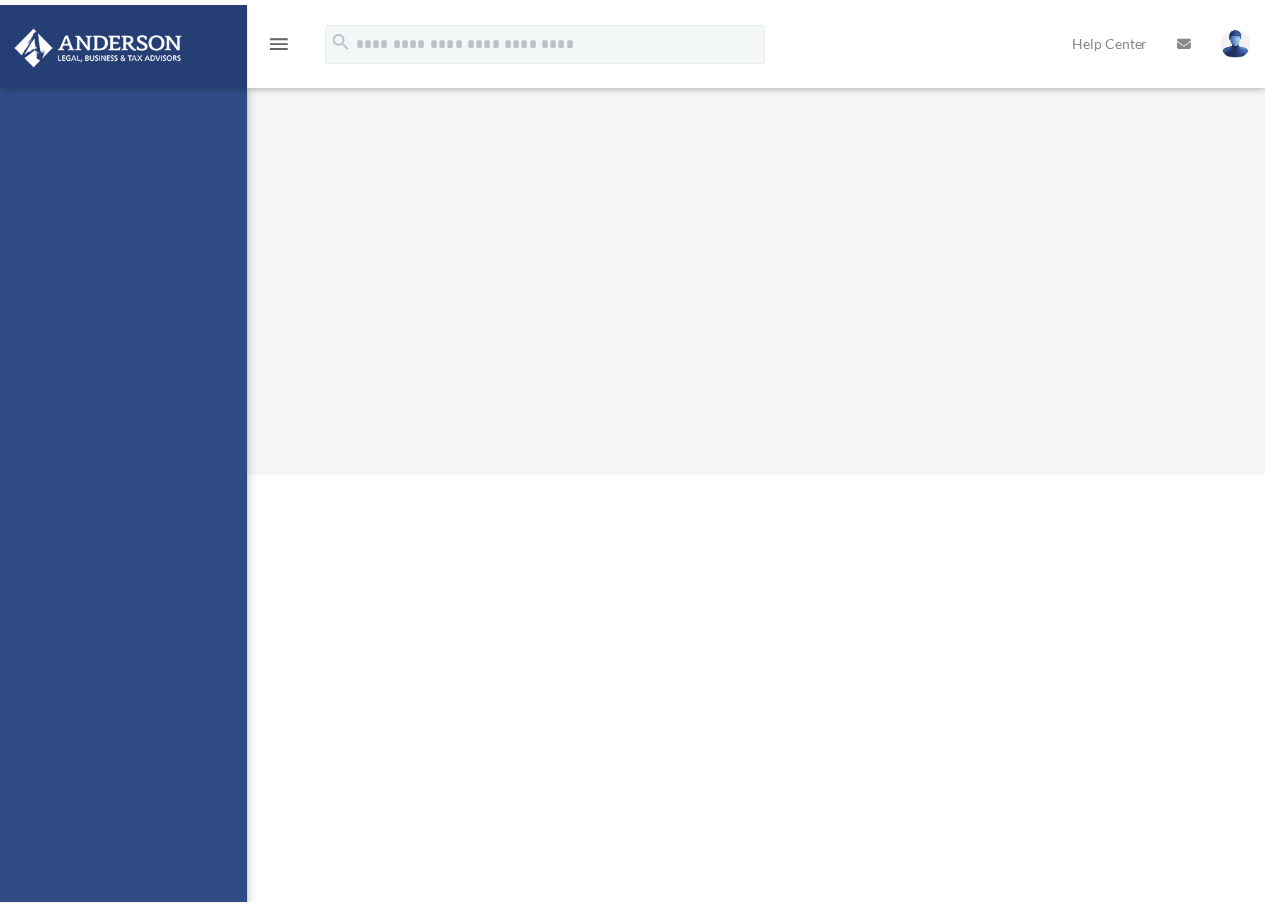 scroll, scrollTop: 0, scrollLeft: 0, axis: both 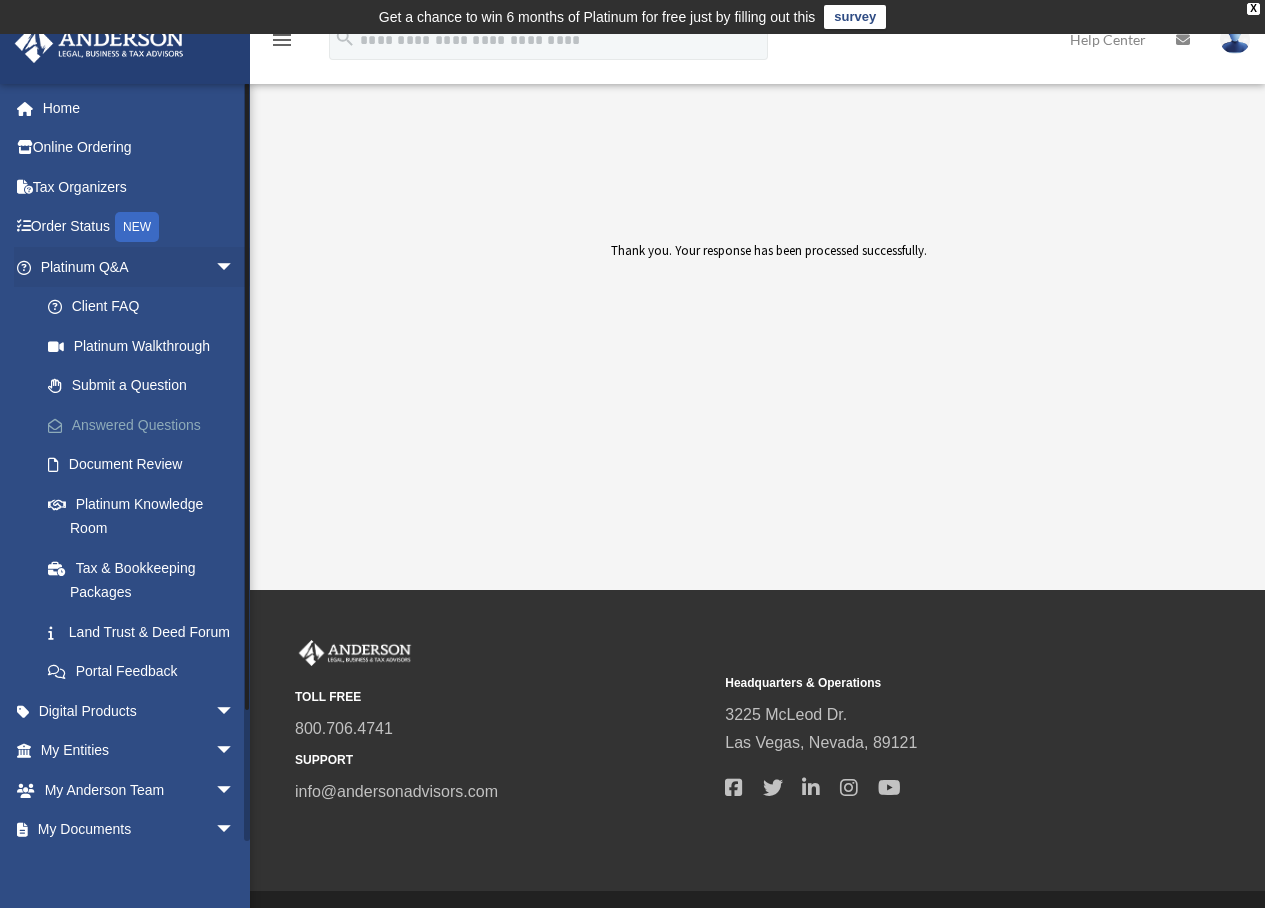 click on "Answered Questions" at bounding box center (146, 425) 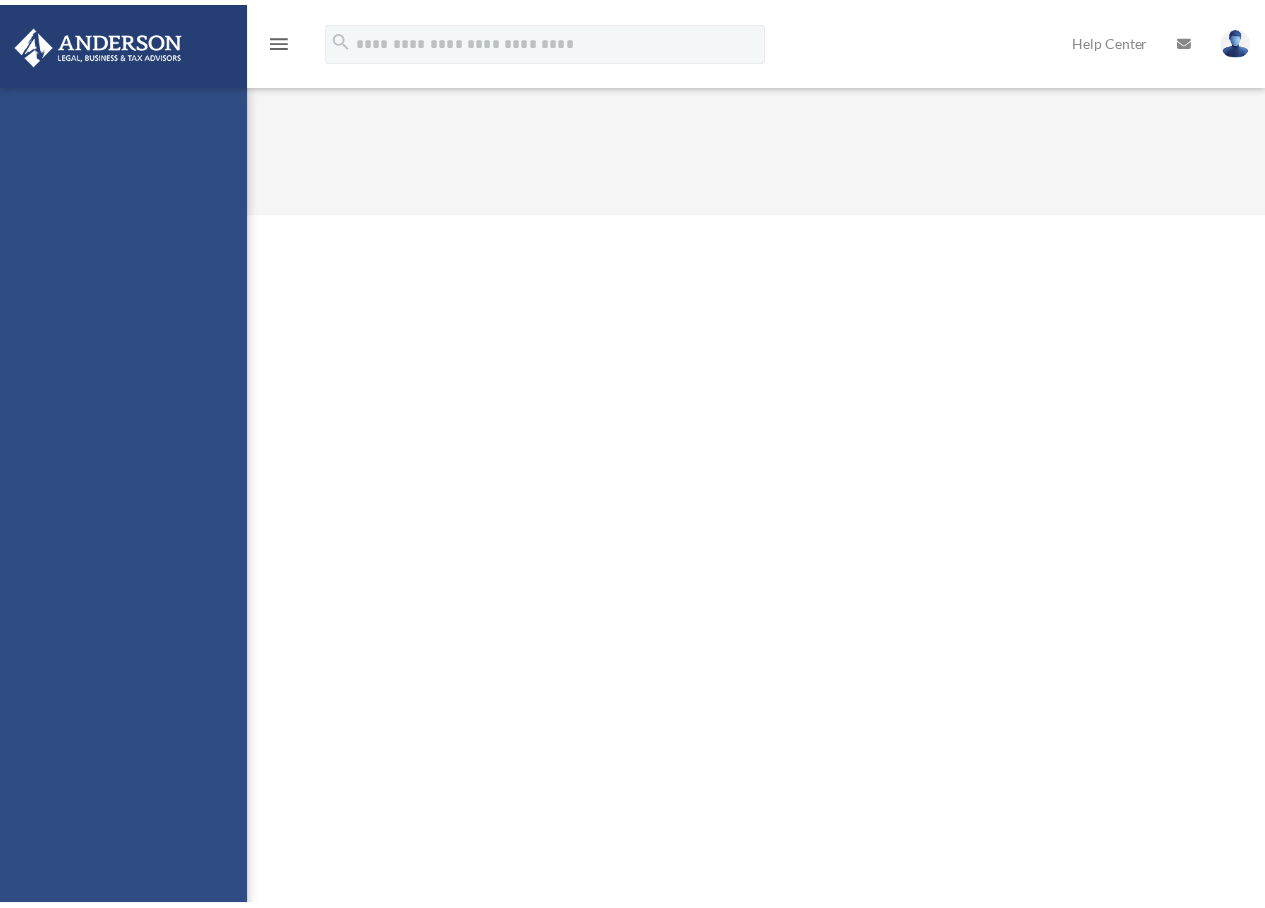 scroll, scrollTop: 0, scrollLeft: 0, axis: both 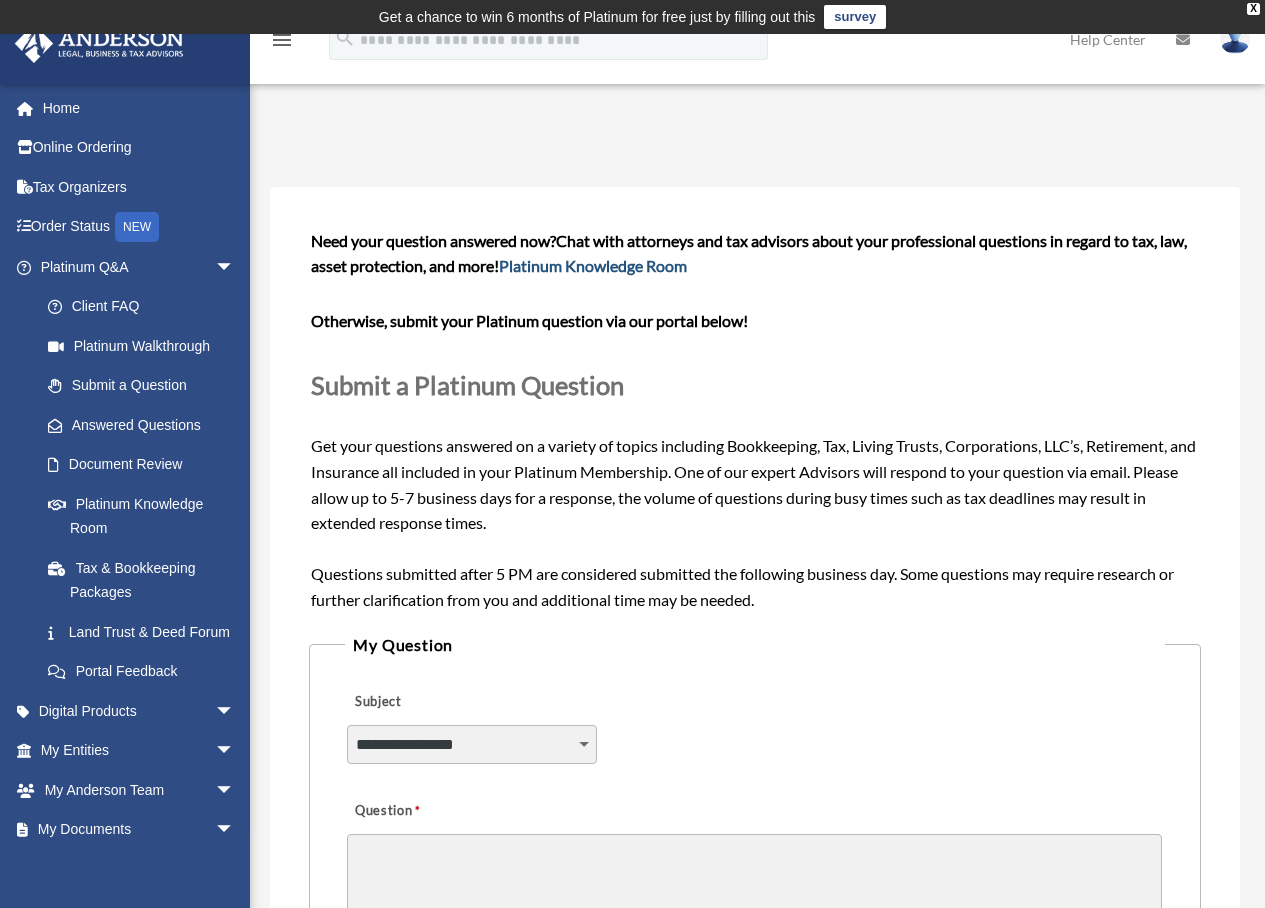 click on "Platinum Knowledge Room" at bounding box center [593, 265] 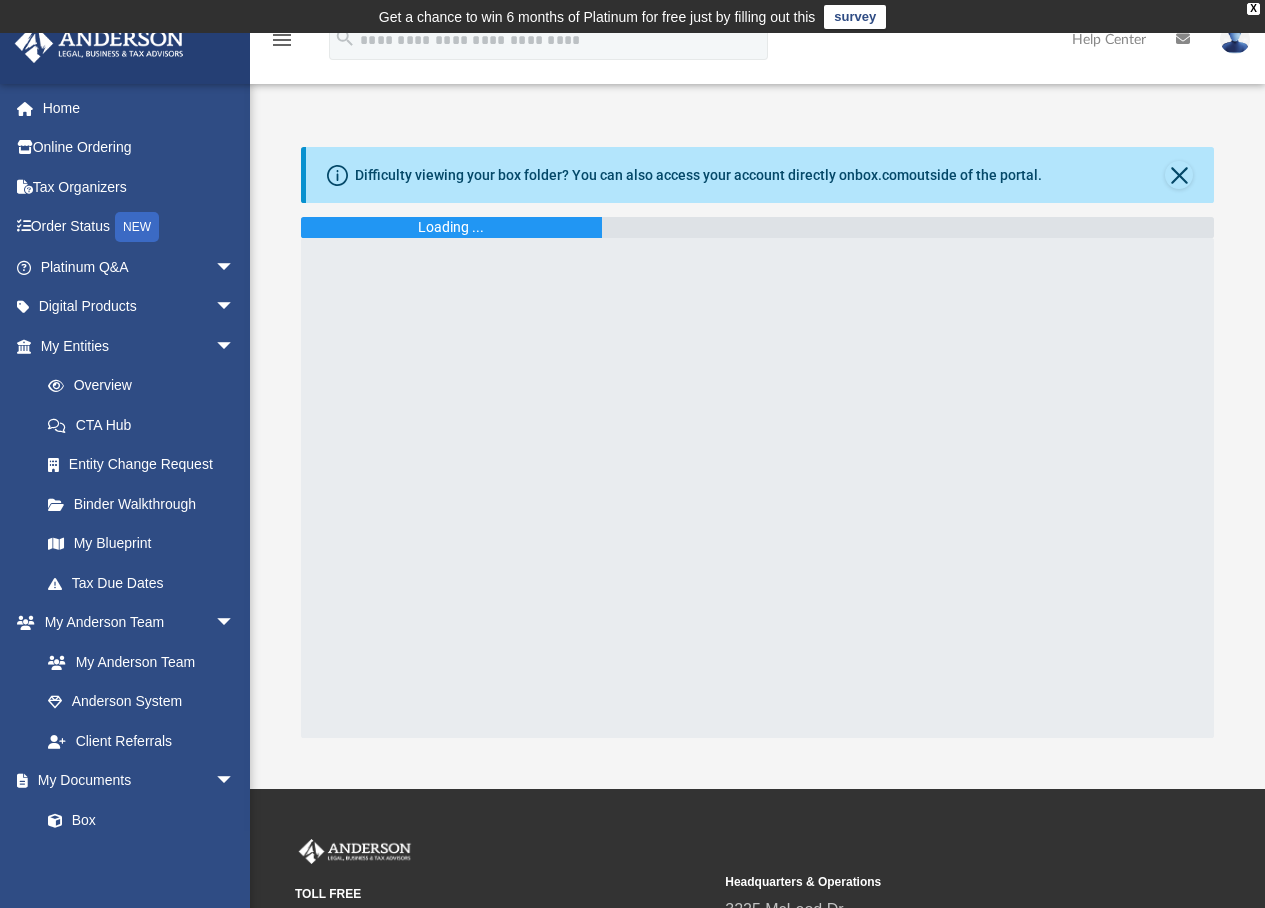 scroll, scrollTop: 0, scrollLeft: 0, axis: both 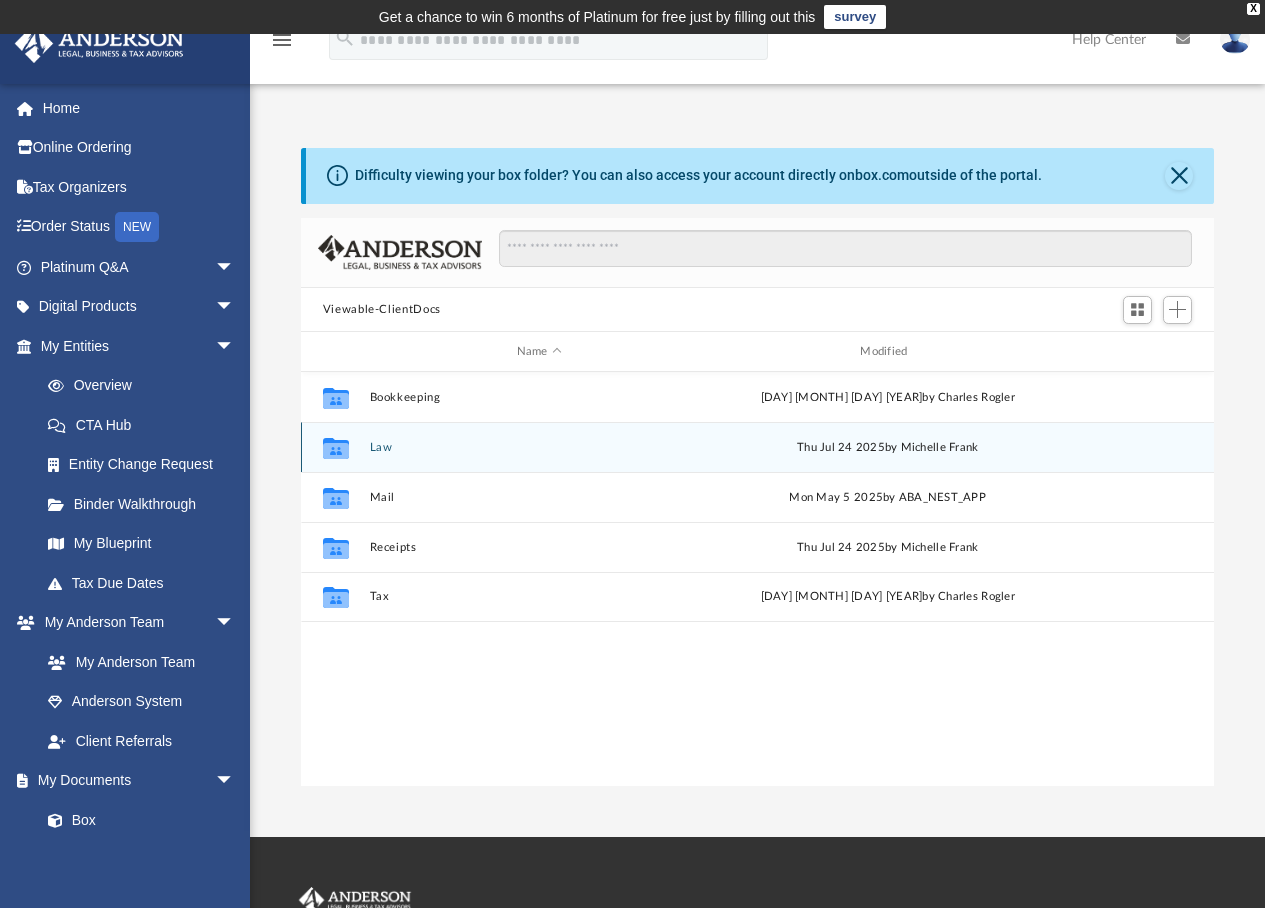 click on "Law" at bounding box center (539, 447) 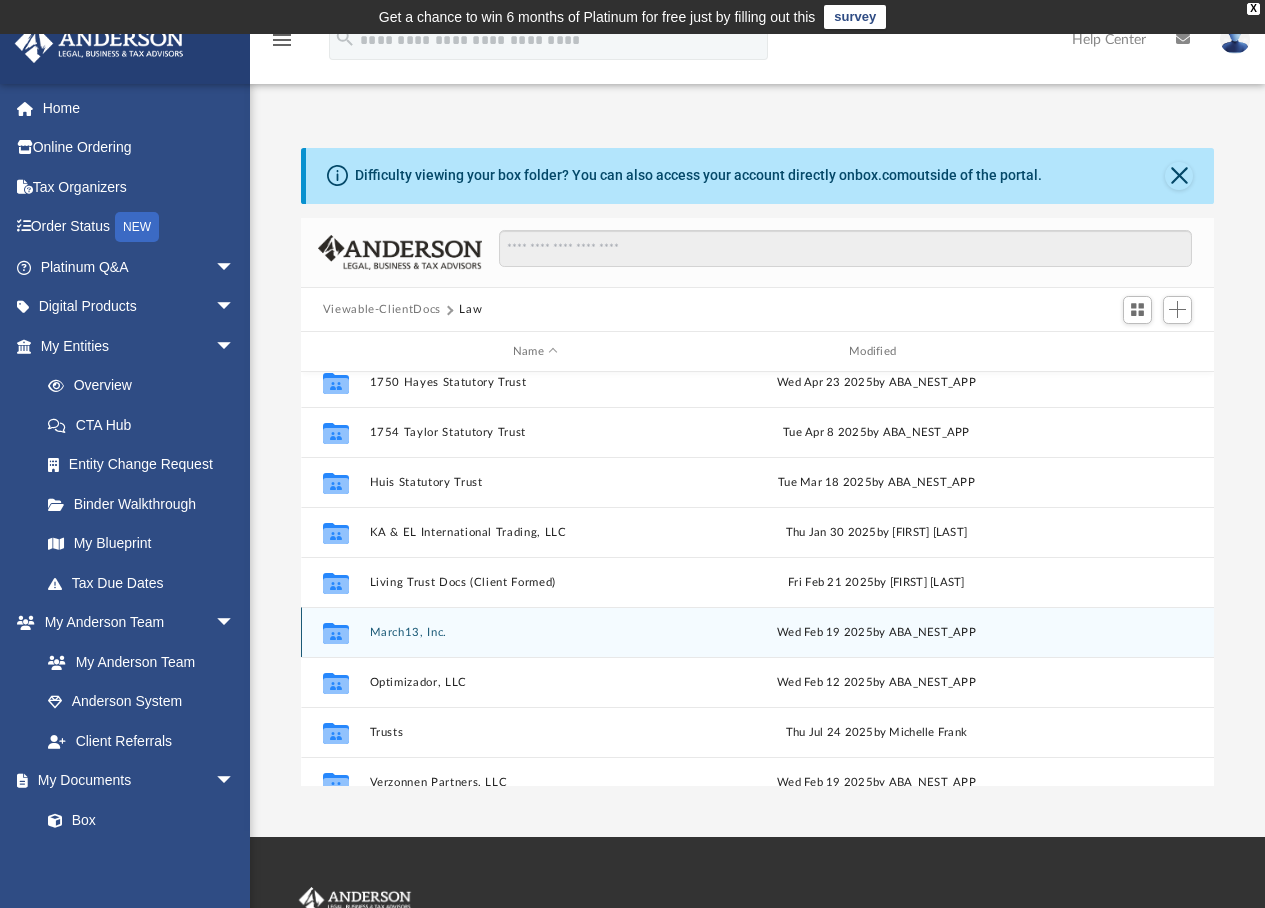 scroll, scrollTop: 150, scrollLeft: 0, axis: vertical 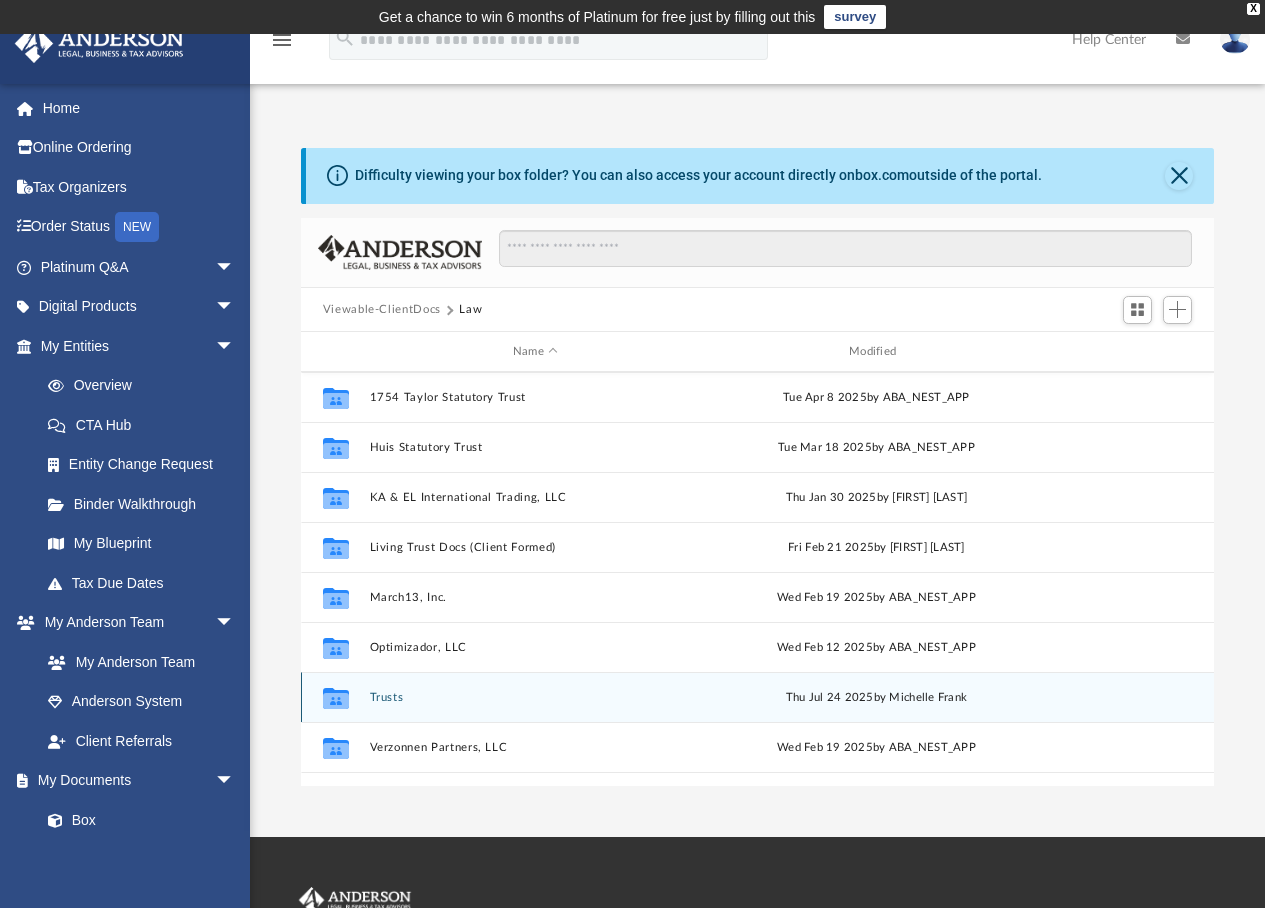 click on "Trusts" at bounding box center (535, 697) 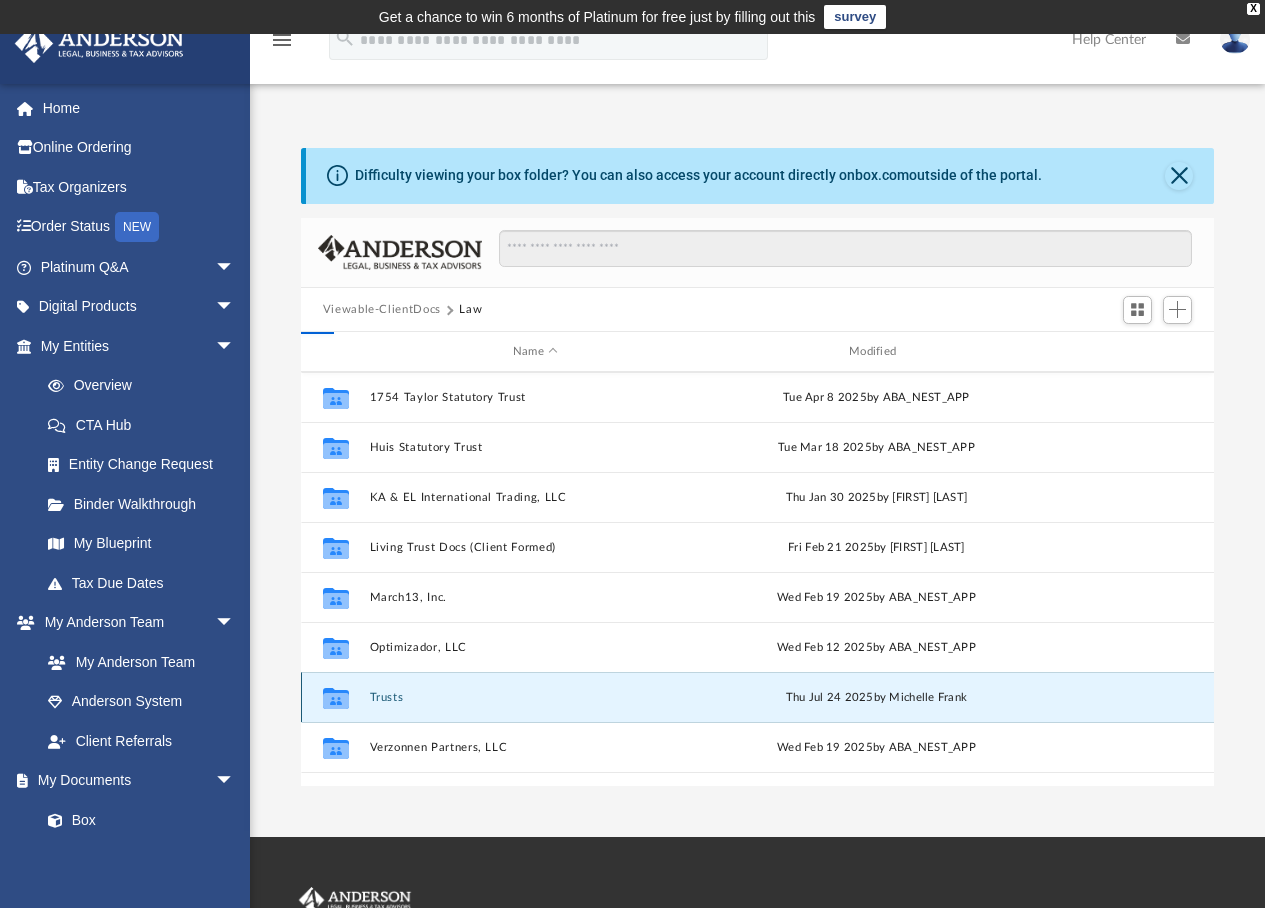 scroll, scrollTop: 0, scrollLeft: 0, axis: both 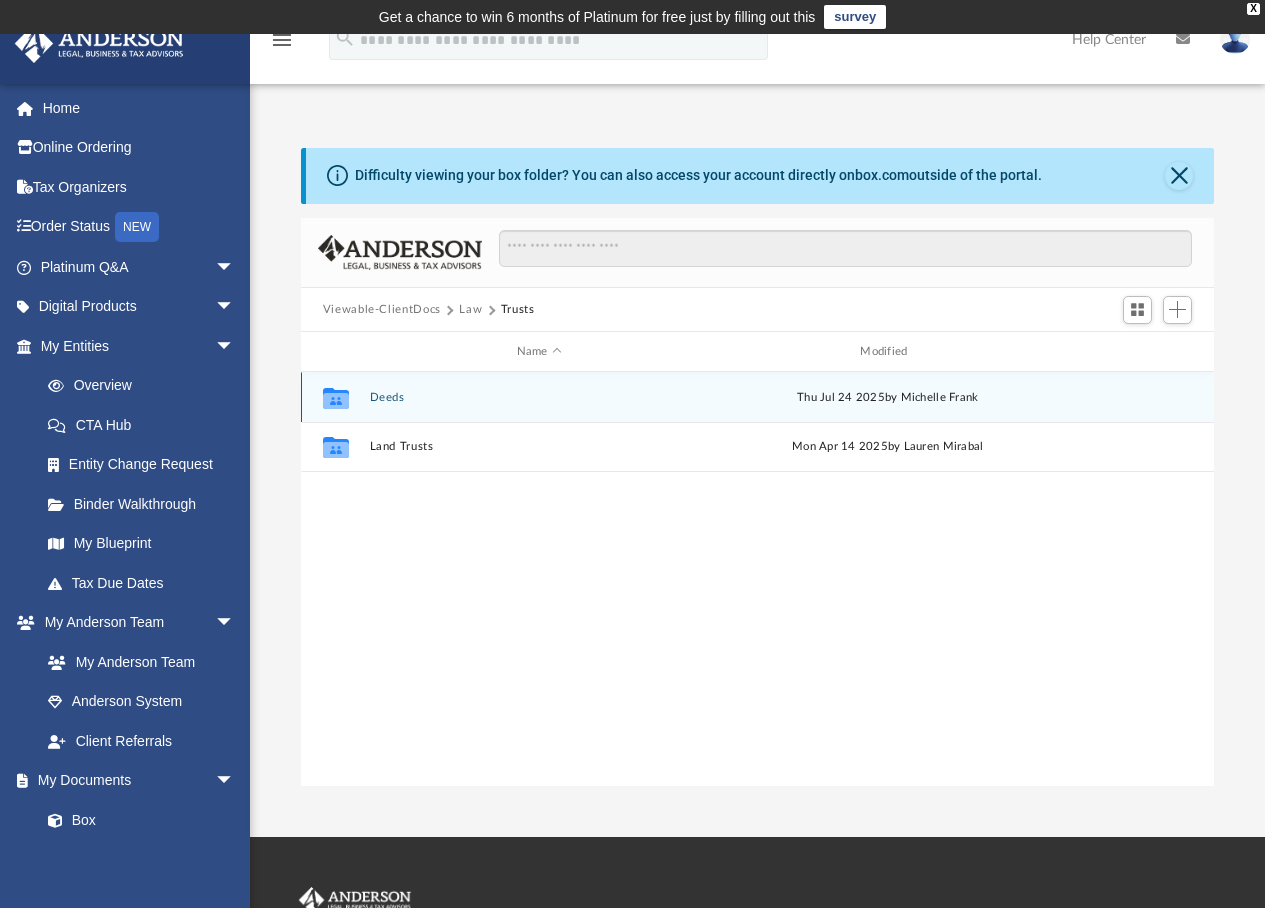 click on "Deeds" at bounding box center [539, 397] 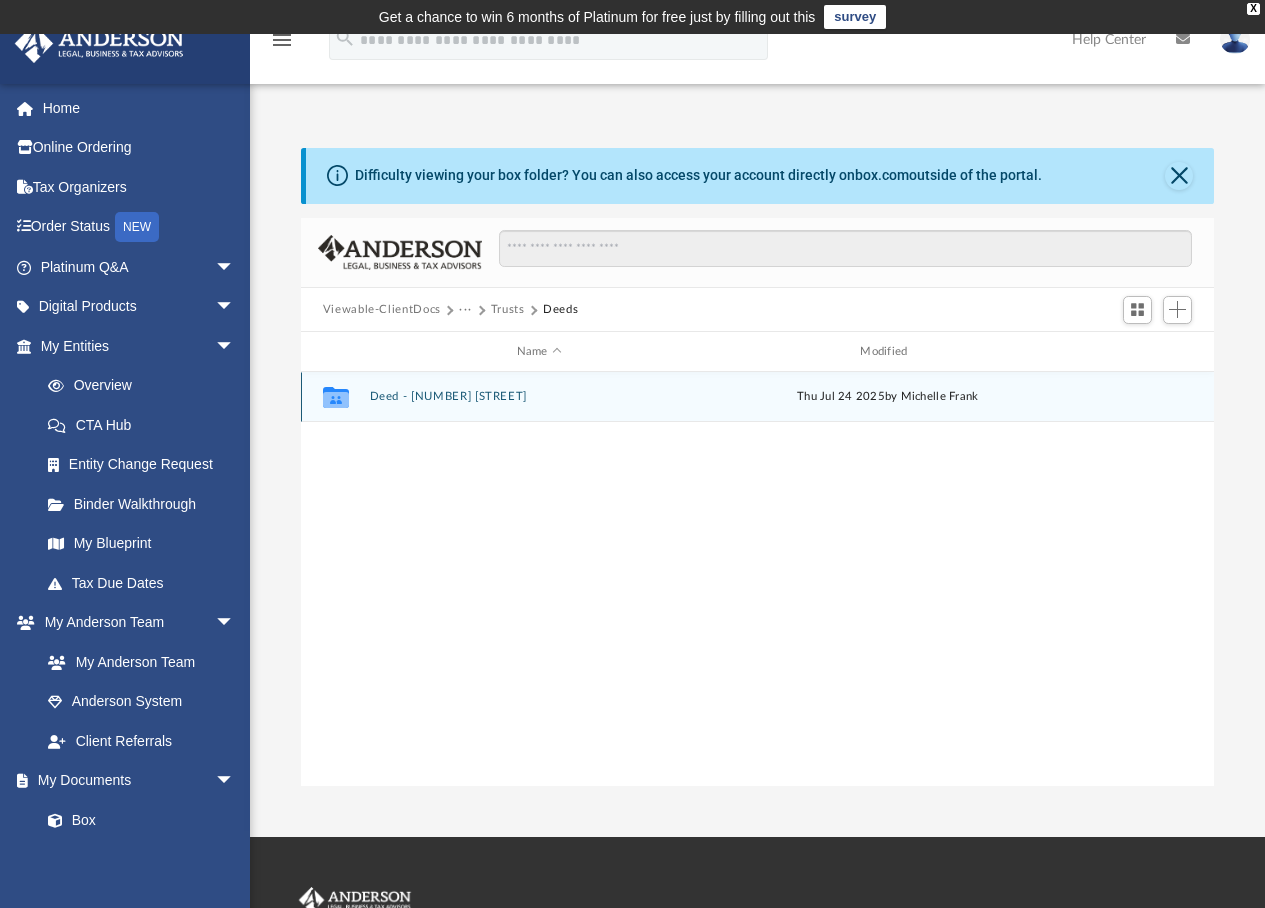 click on "Deed - 8674 East Windsong Drive" at bounding box center (539, 397) 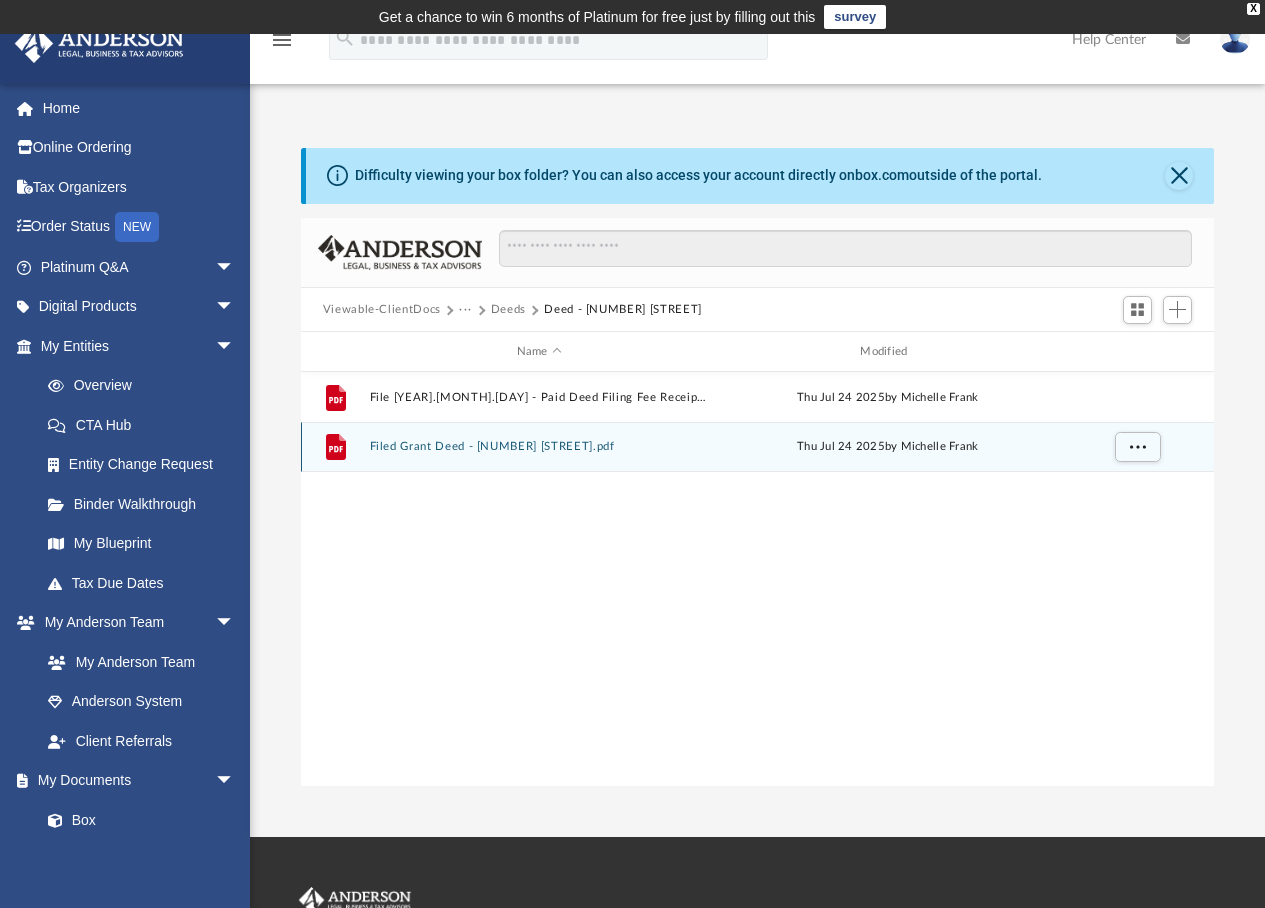 click on "Filed Grant Deed - 8674 East Windsong Drive.pdf" at bounding box center [539, 447] 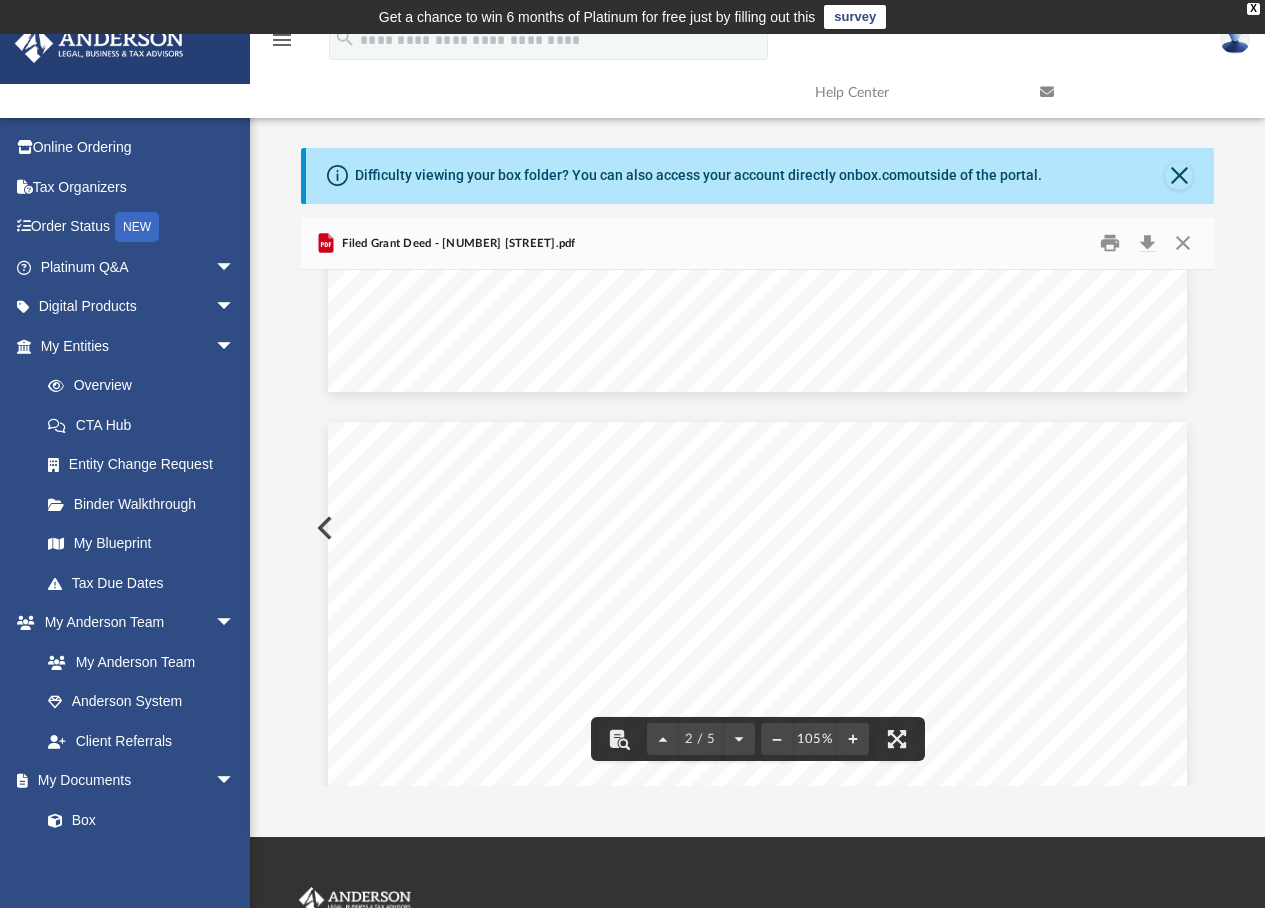 scroll, scrollTop: 0, scrollLeft: 0, axis: both 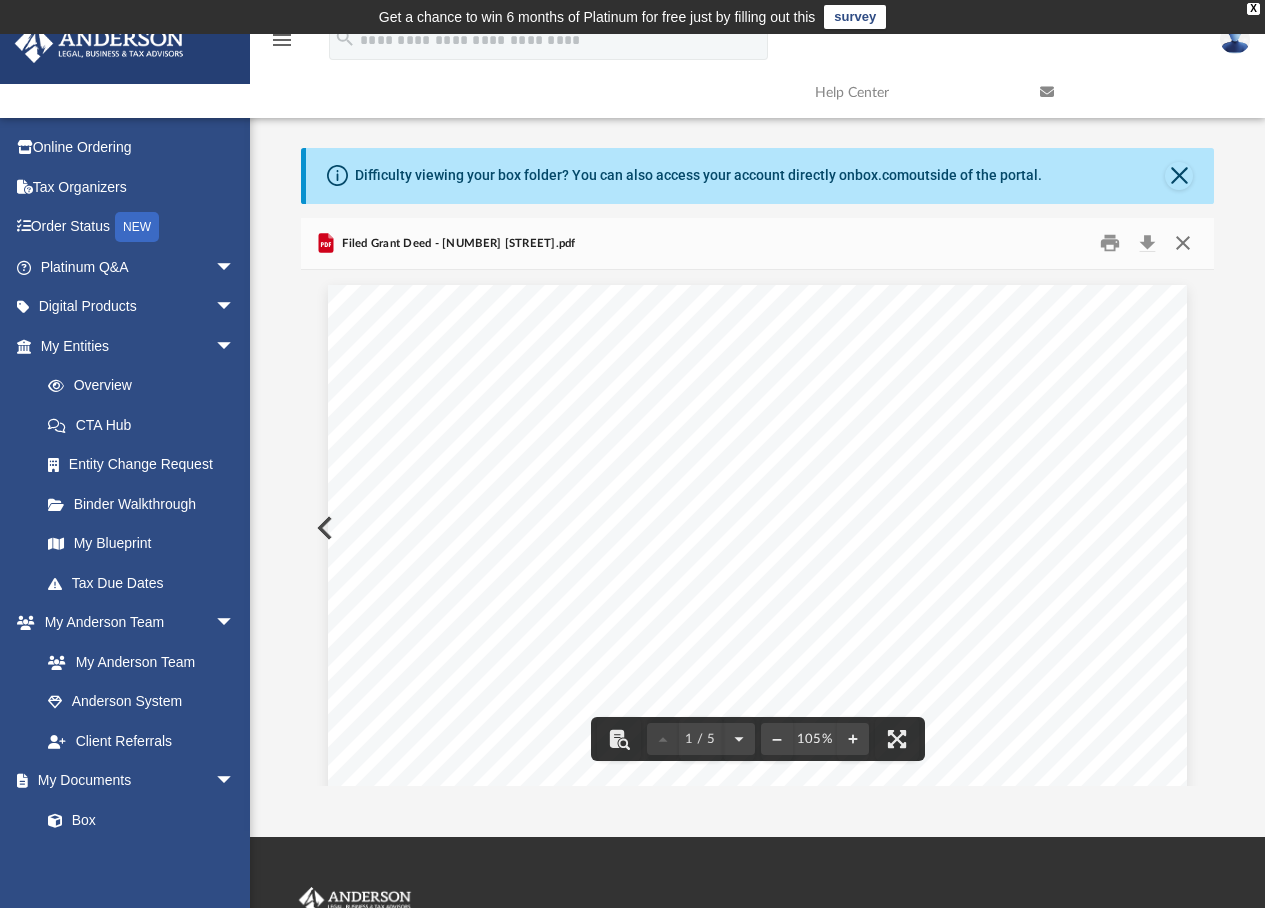 click at bounding box center (1183, 243) 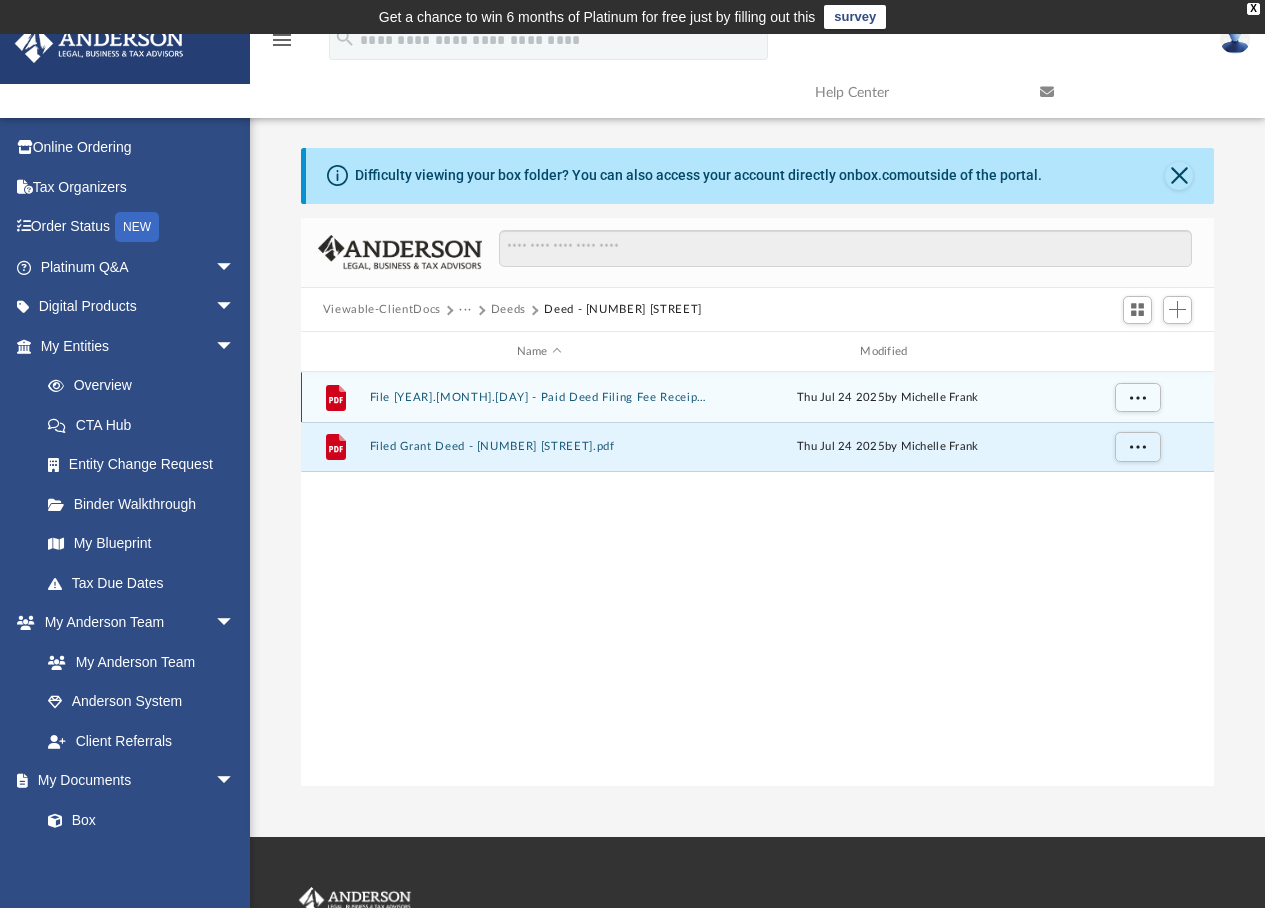 click on "2025.07.24 - Paid Deed Filing Fee Receipt $99.00.pdf" at bounding box center (539, 397) 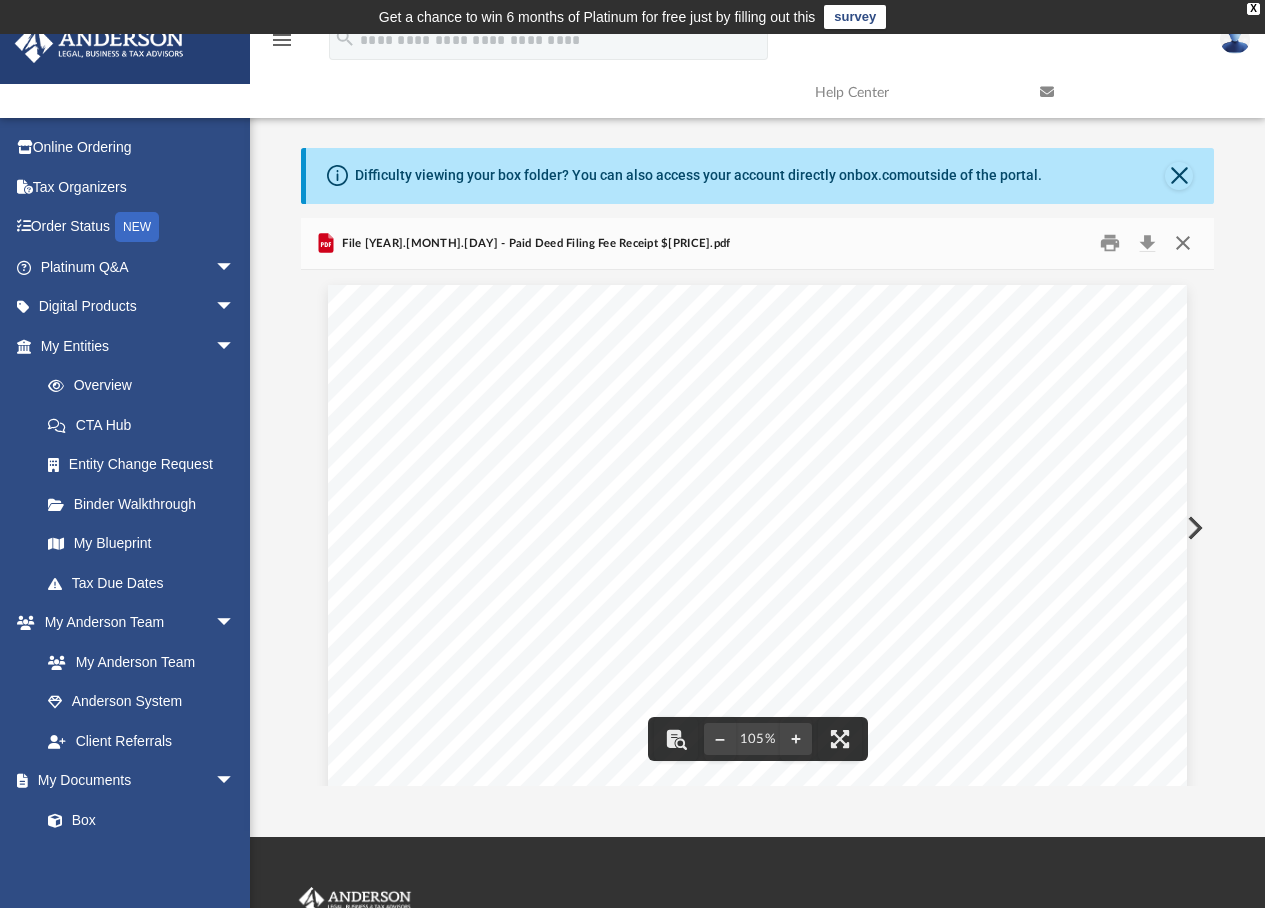 click at bounding box center [1183, 243] 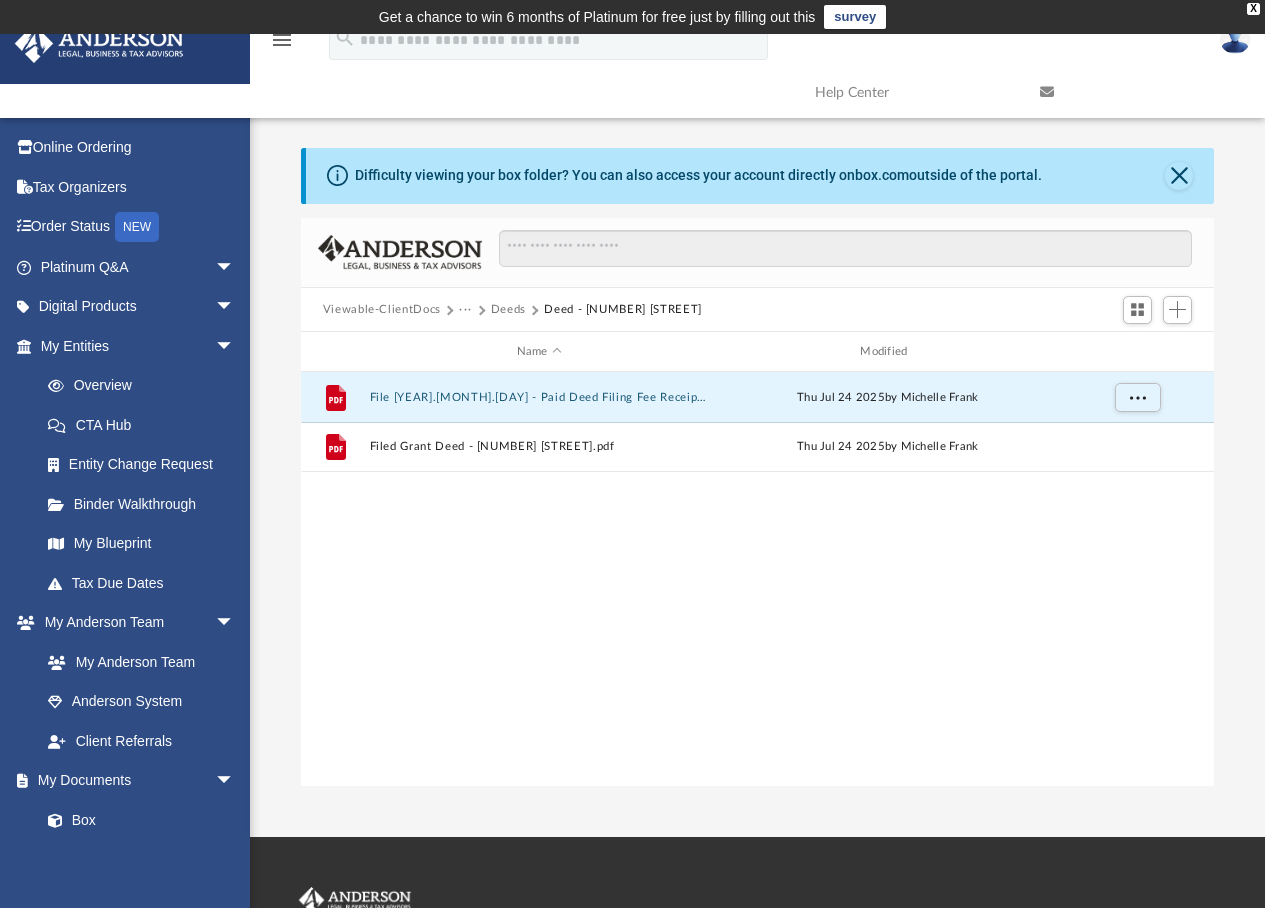 click on "Deeds" at bounding box center [508, 310] 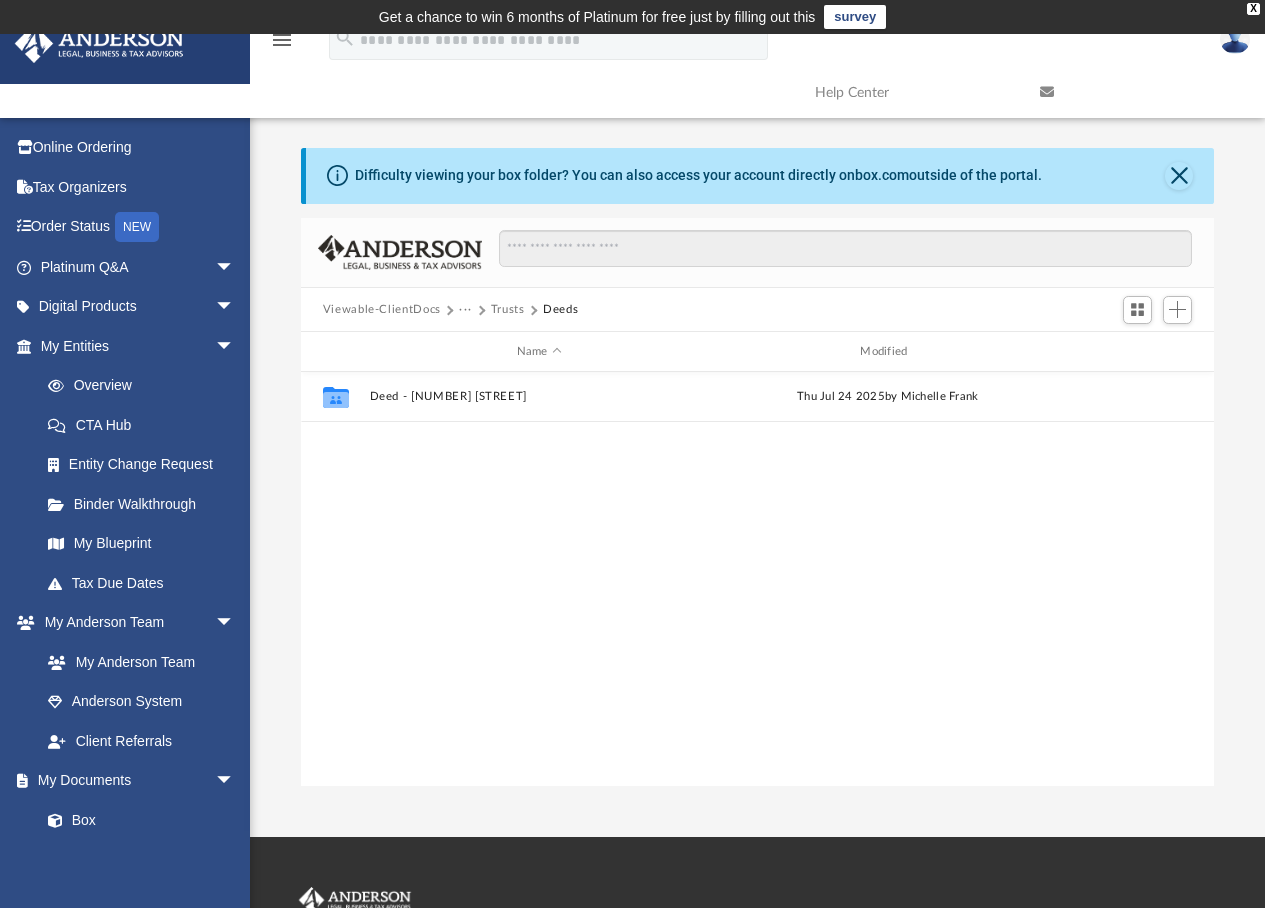 click on "···" at bounding box center [465, 310] 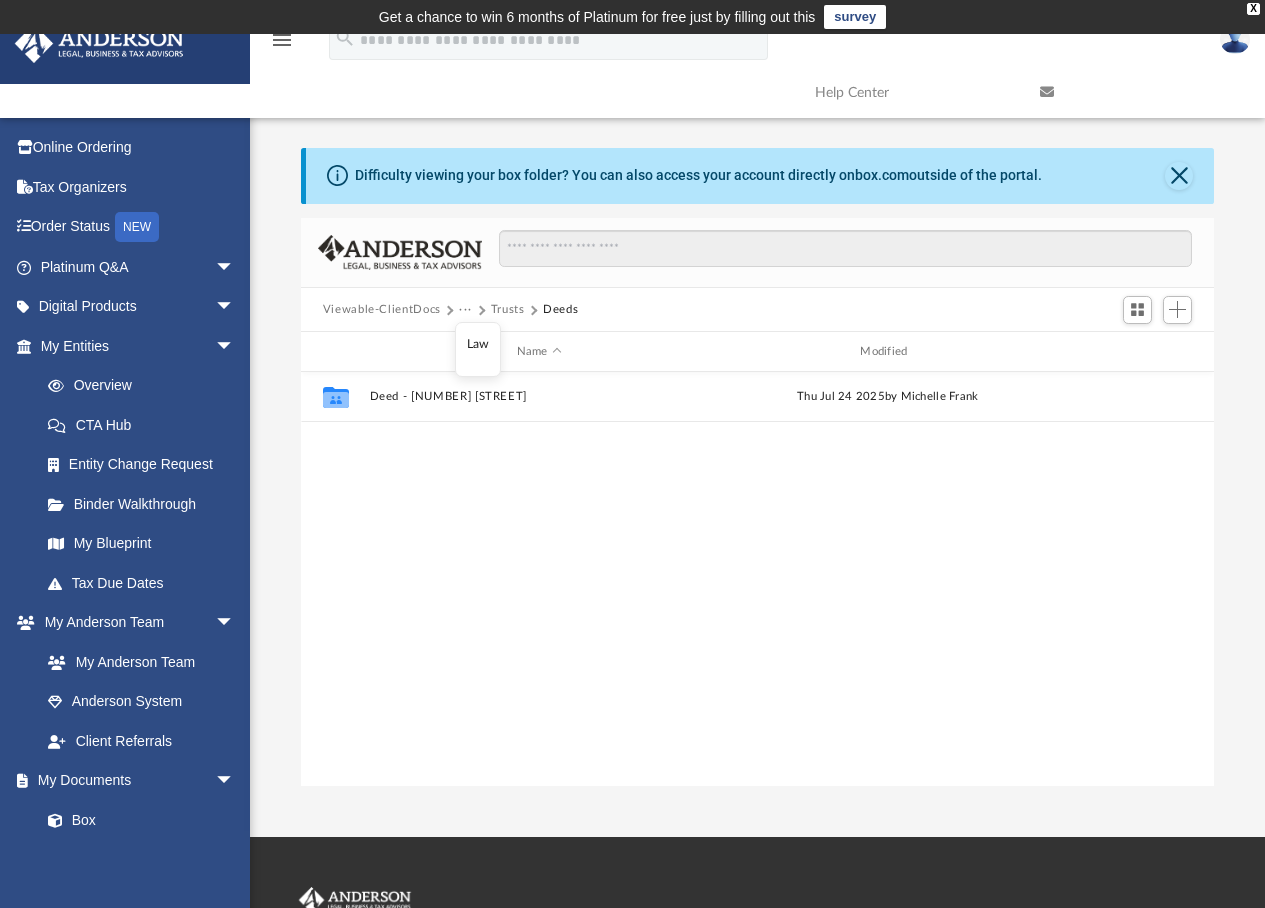 click on "Law" at bounding box center [478, 344] 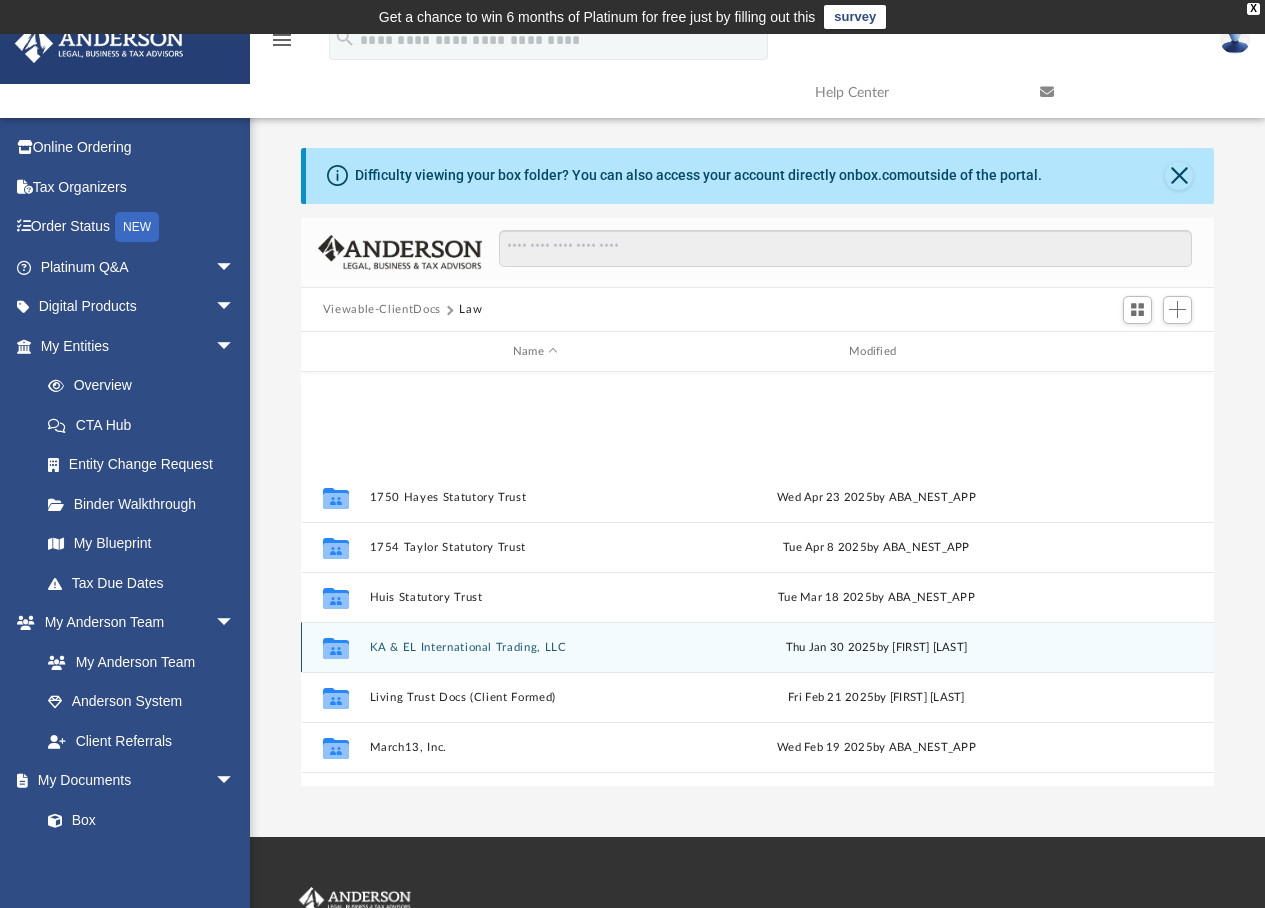 scroll, scrollTop: 186, scrollLeft: 0, axis: vertical 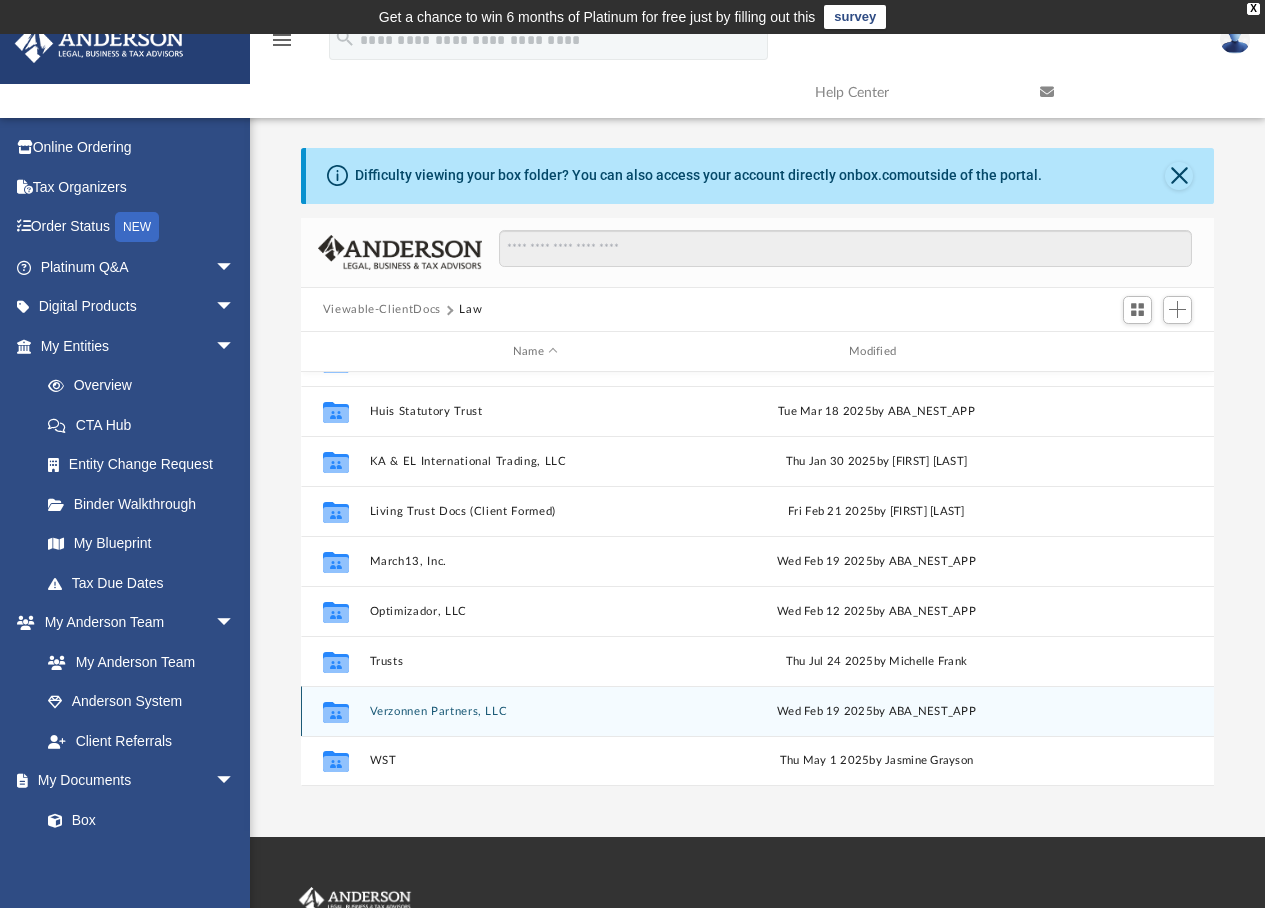 click on "Verzonnen Partners, LLC" at bounding box center [535, 711] 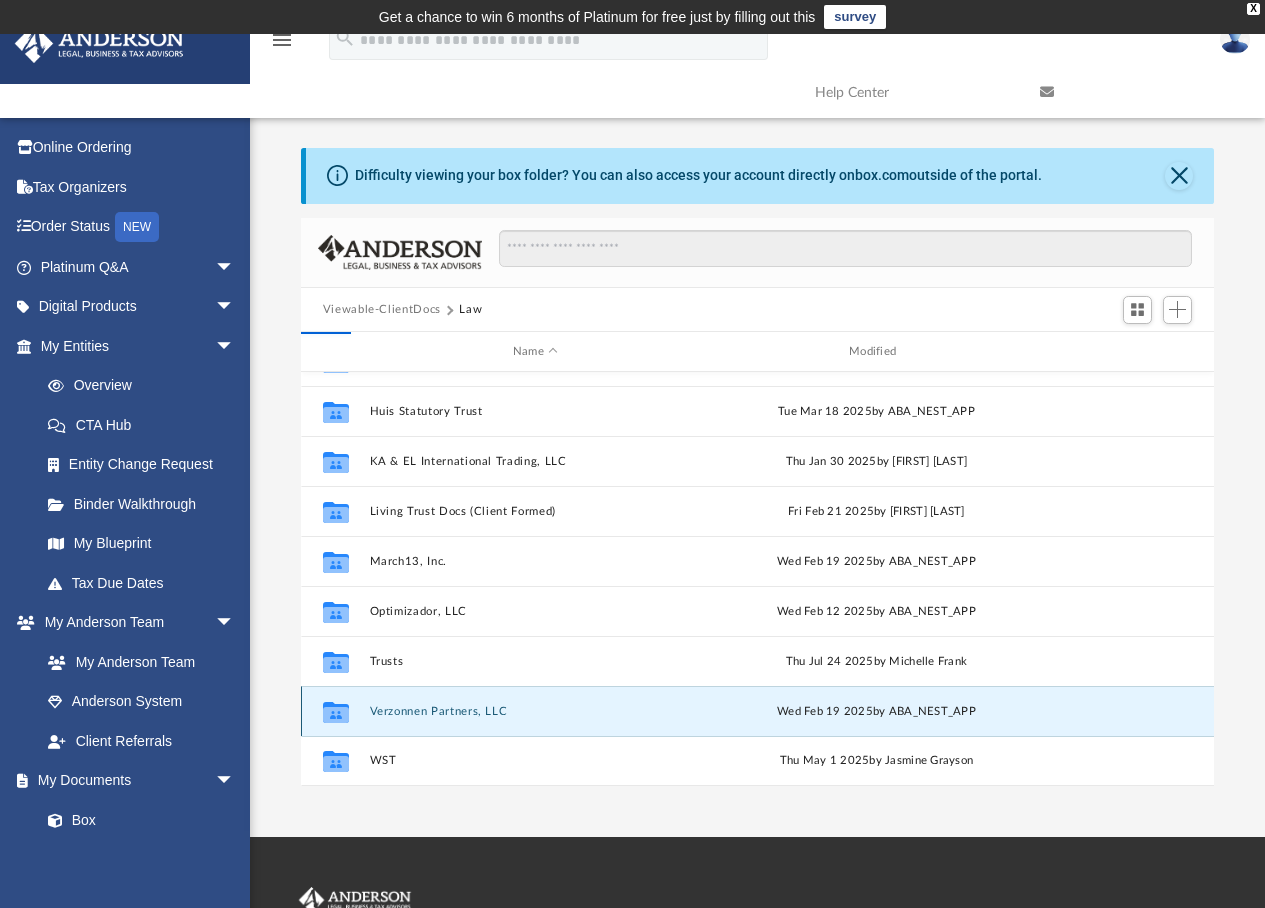 scroll, scrollTop: 0, scrollLeft: 0, axis: both 